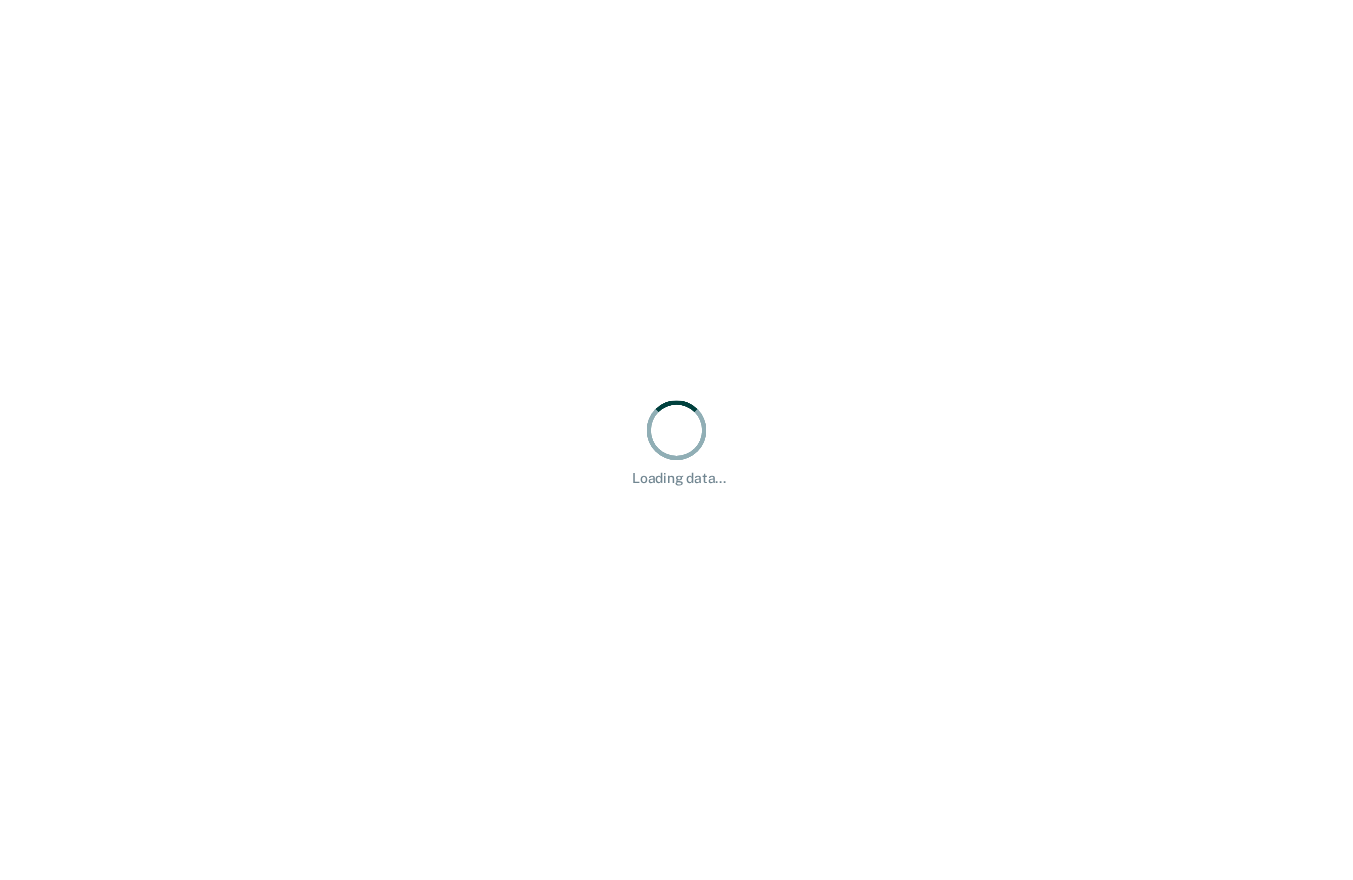 scroll, scrollTop: 0, scrollLeft: 0, axis: both 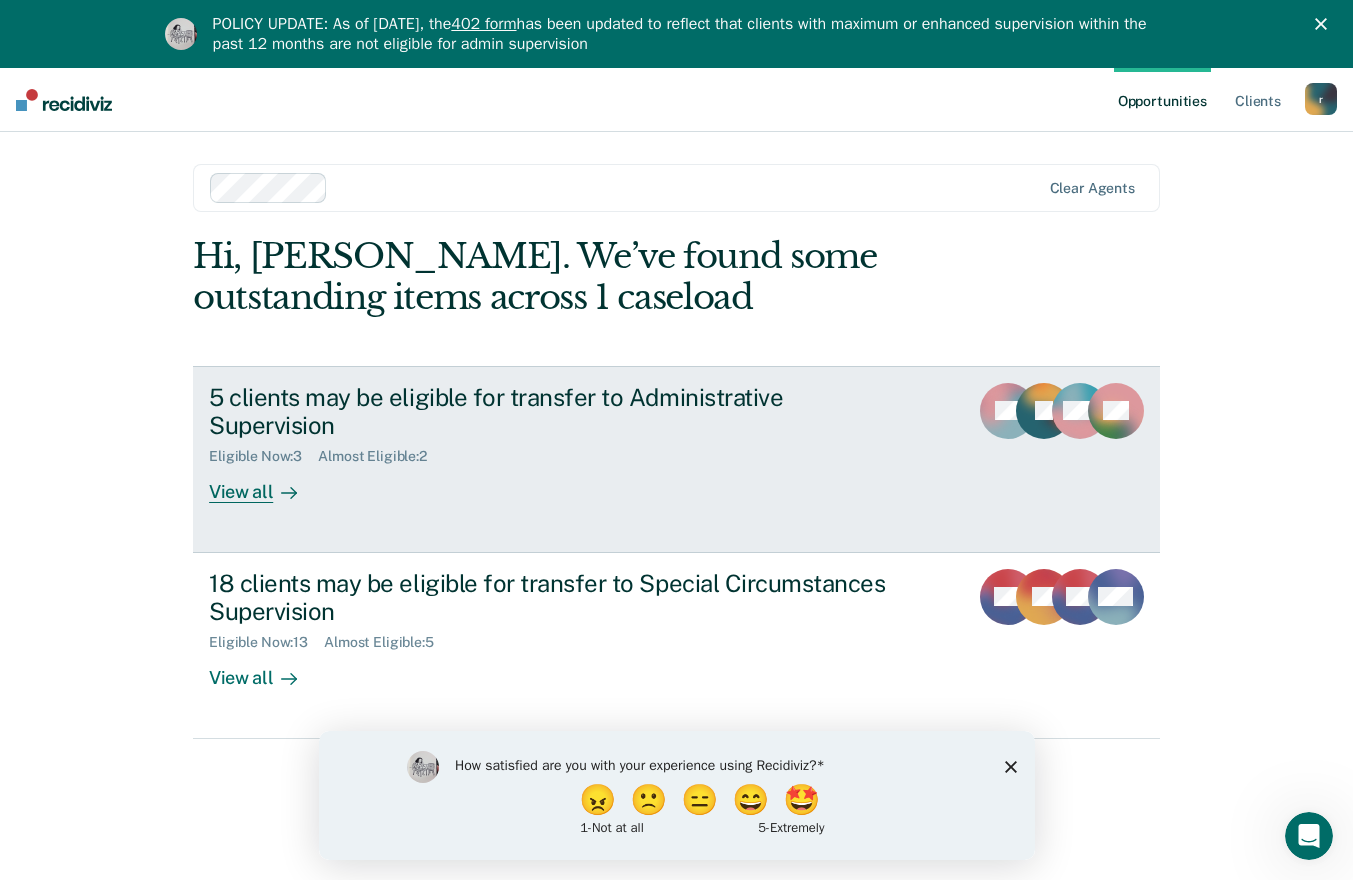 click on "View all" at bounding box center [265, 484] 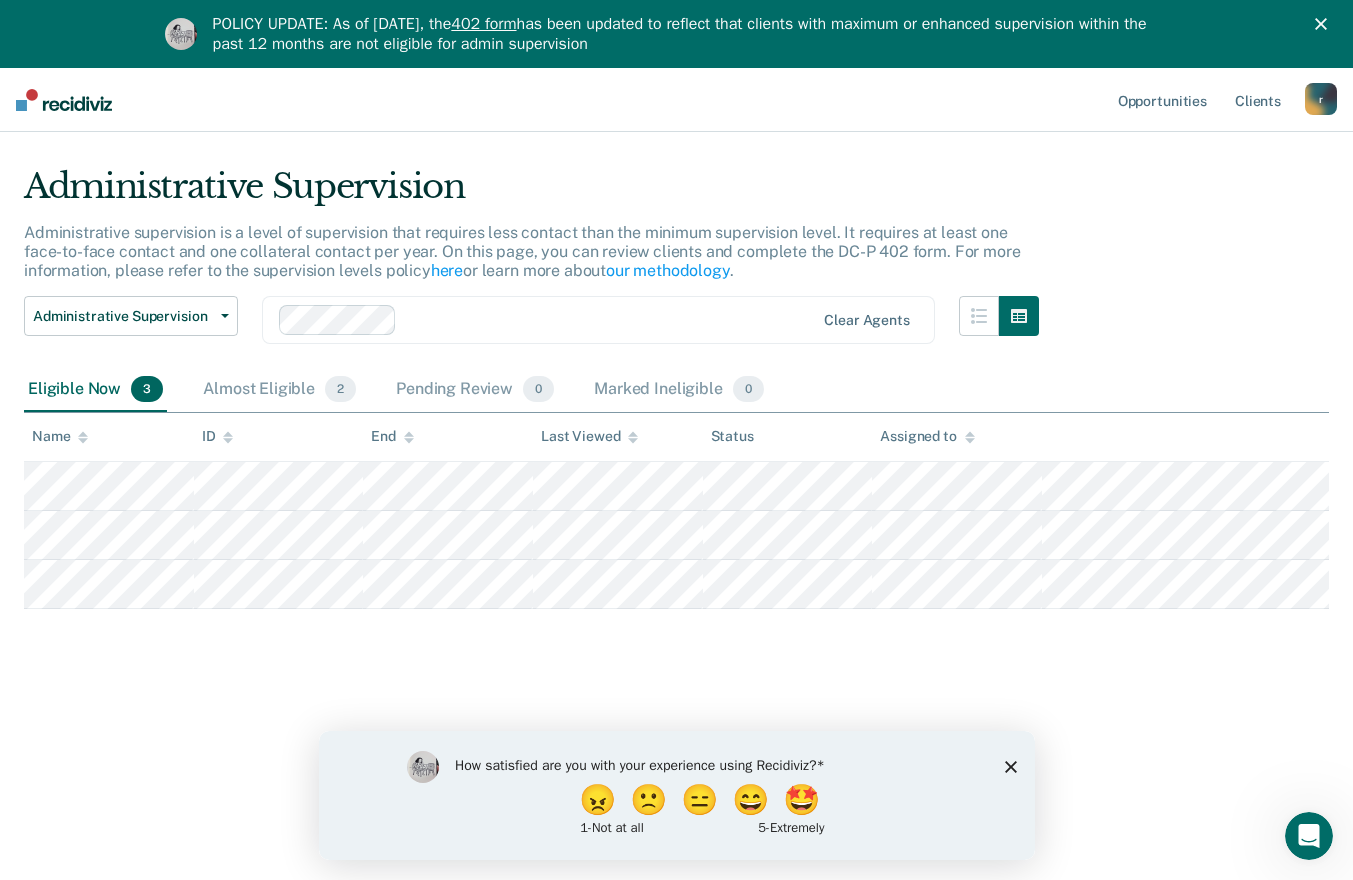 scroll, scrollTop: 68, scrollLeft: 0, axis: vertical 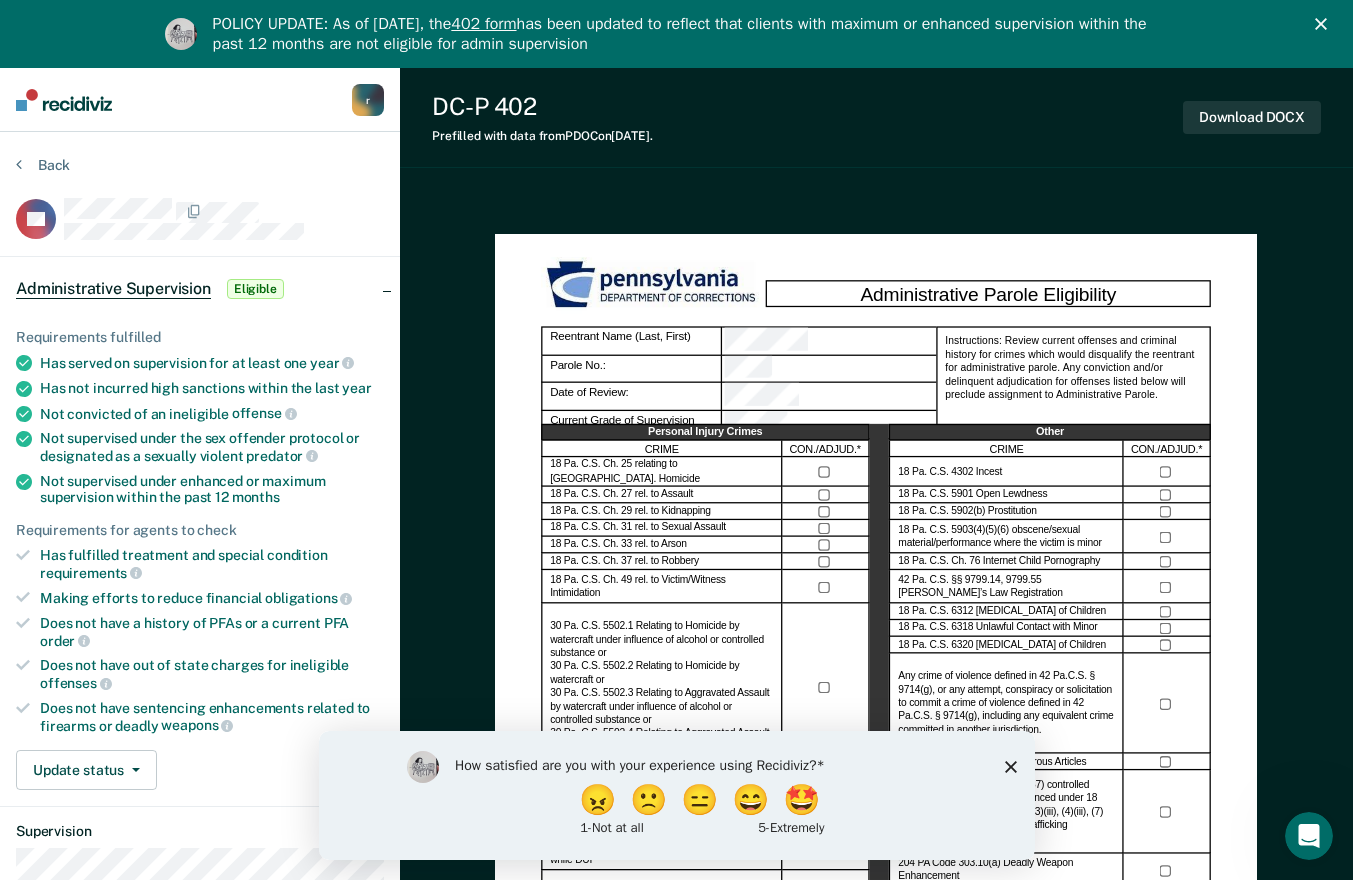 click 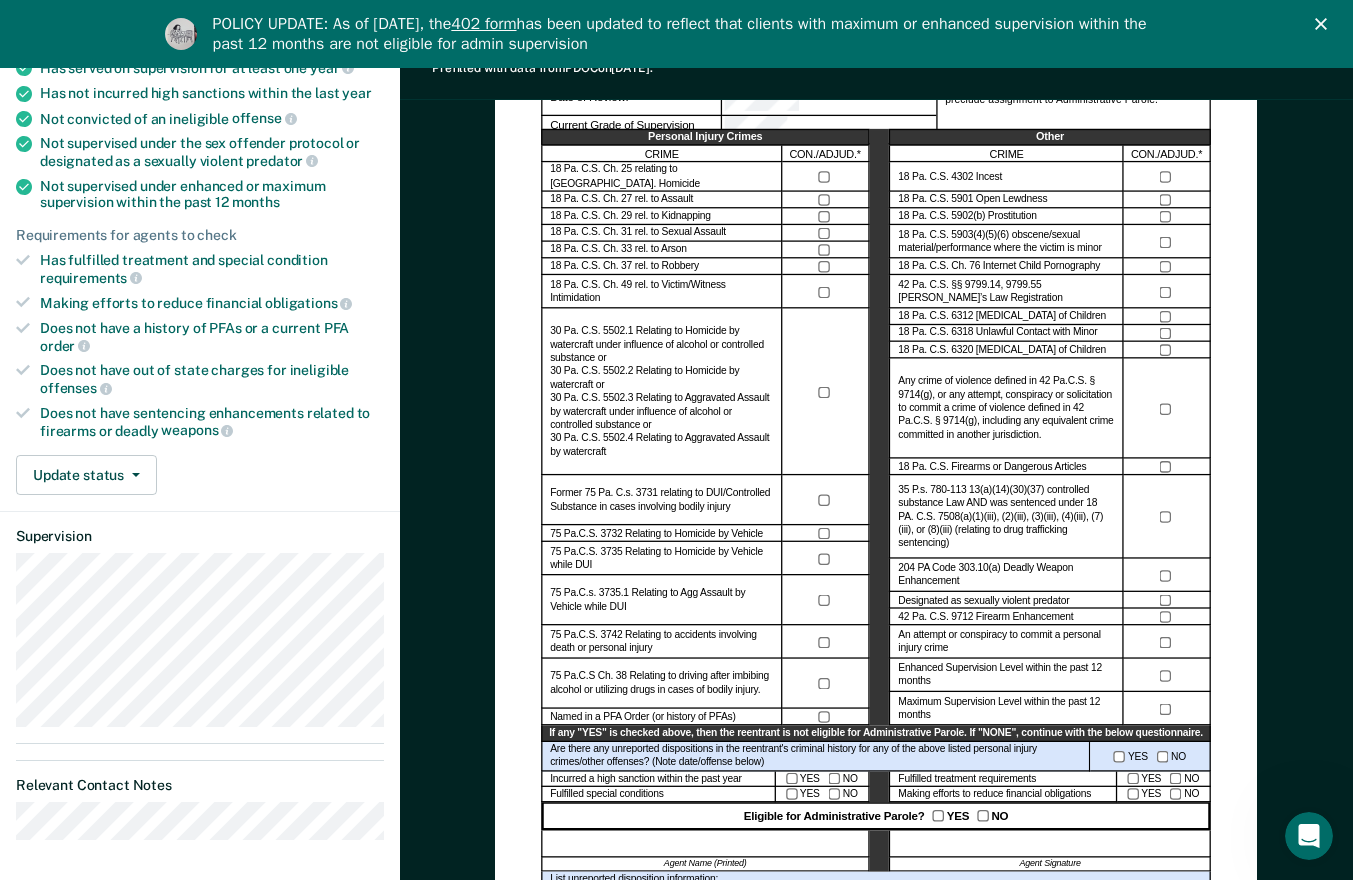 scroll, scrollTop: 300, scrollLeft: 0, axis: vertical 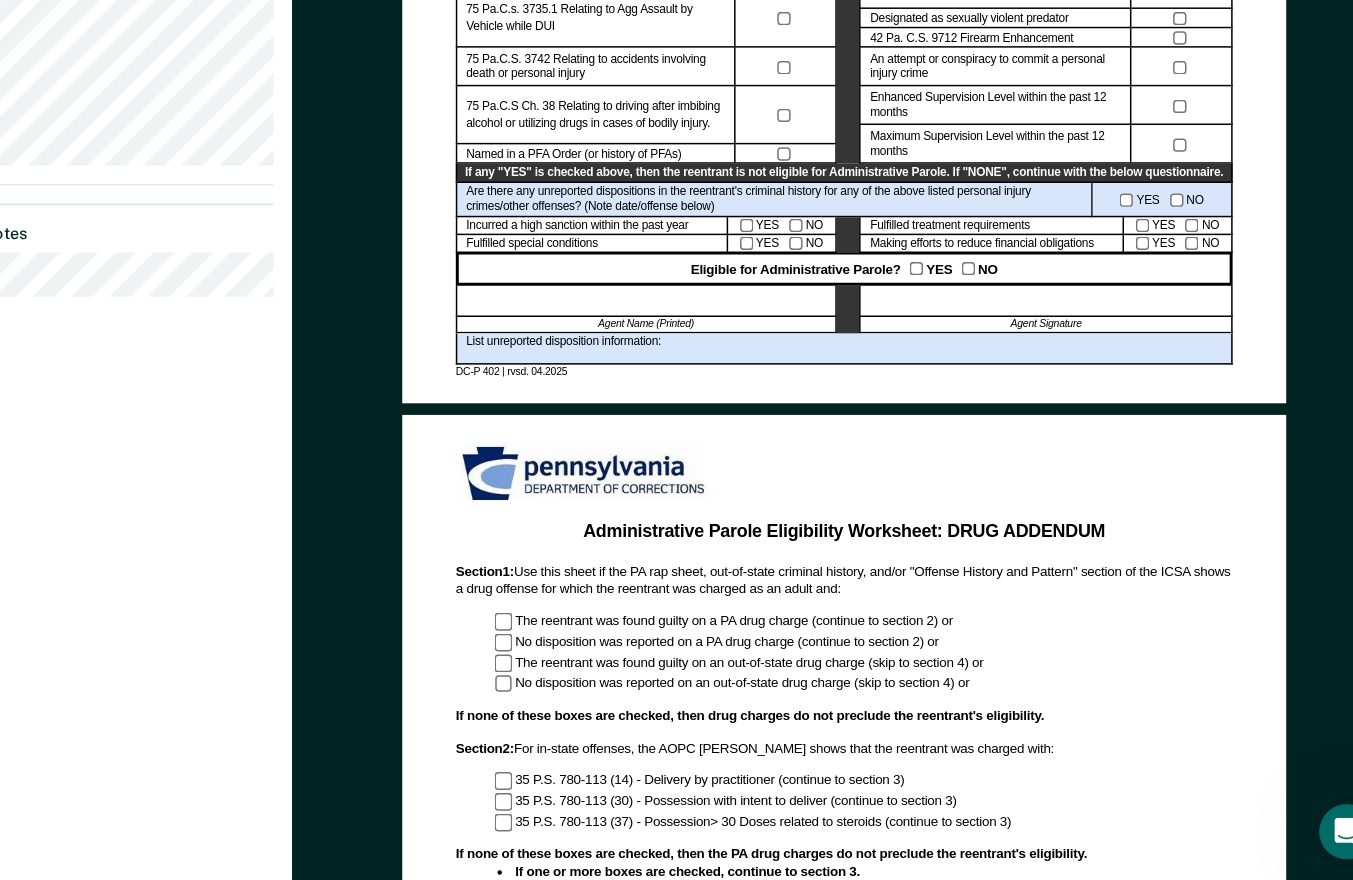 click at bounding box center [705, 378] 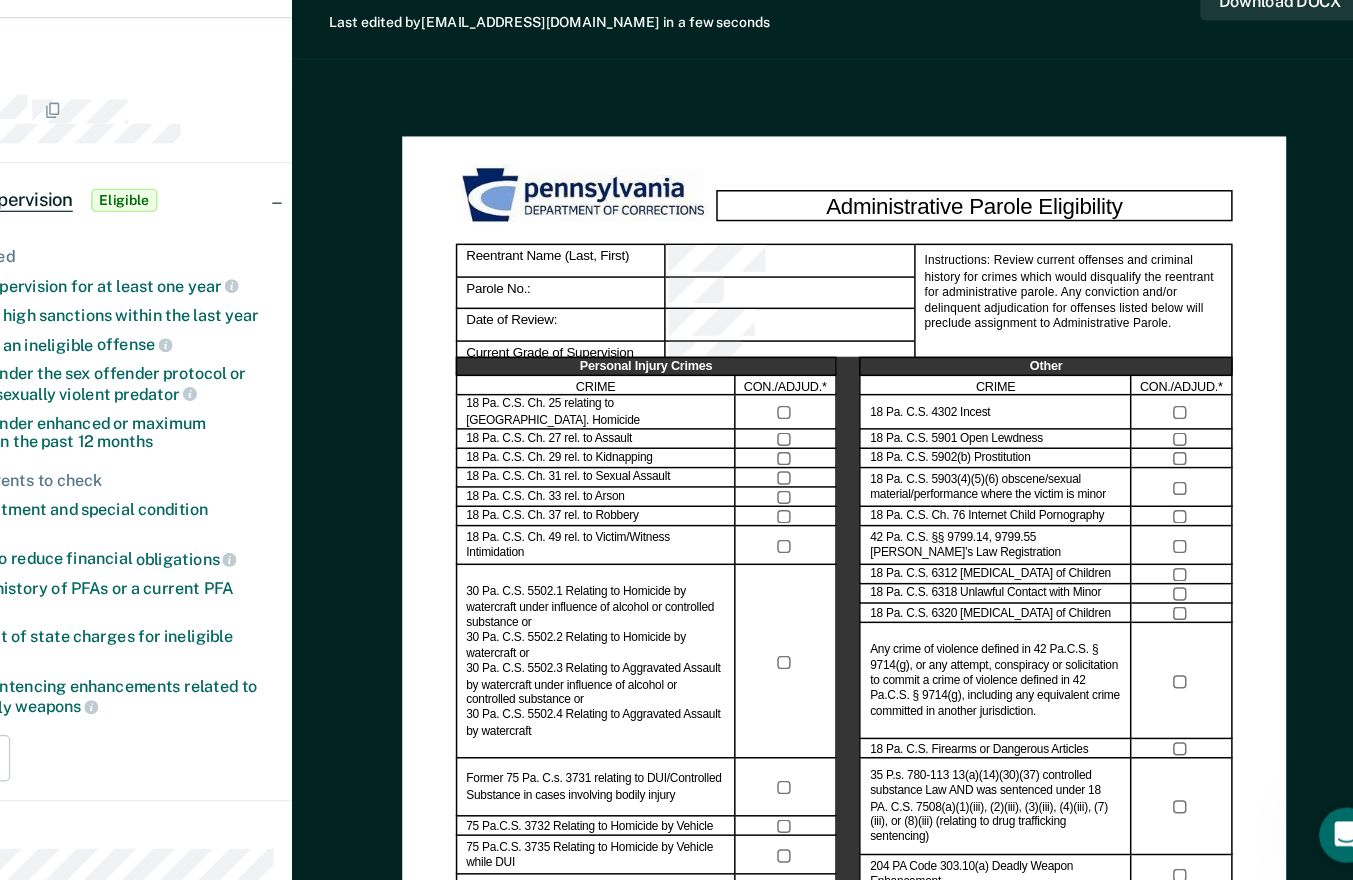 scroll, scrollTop: 1, scrollLeft: 0, axis: vertical 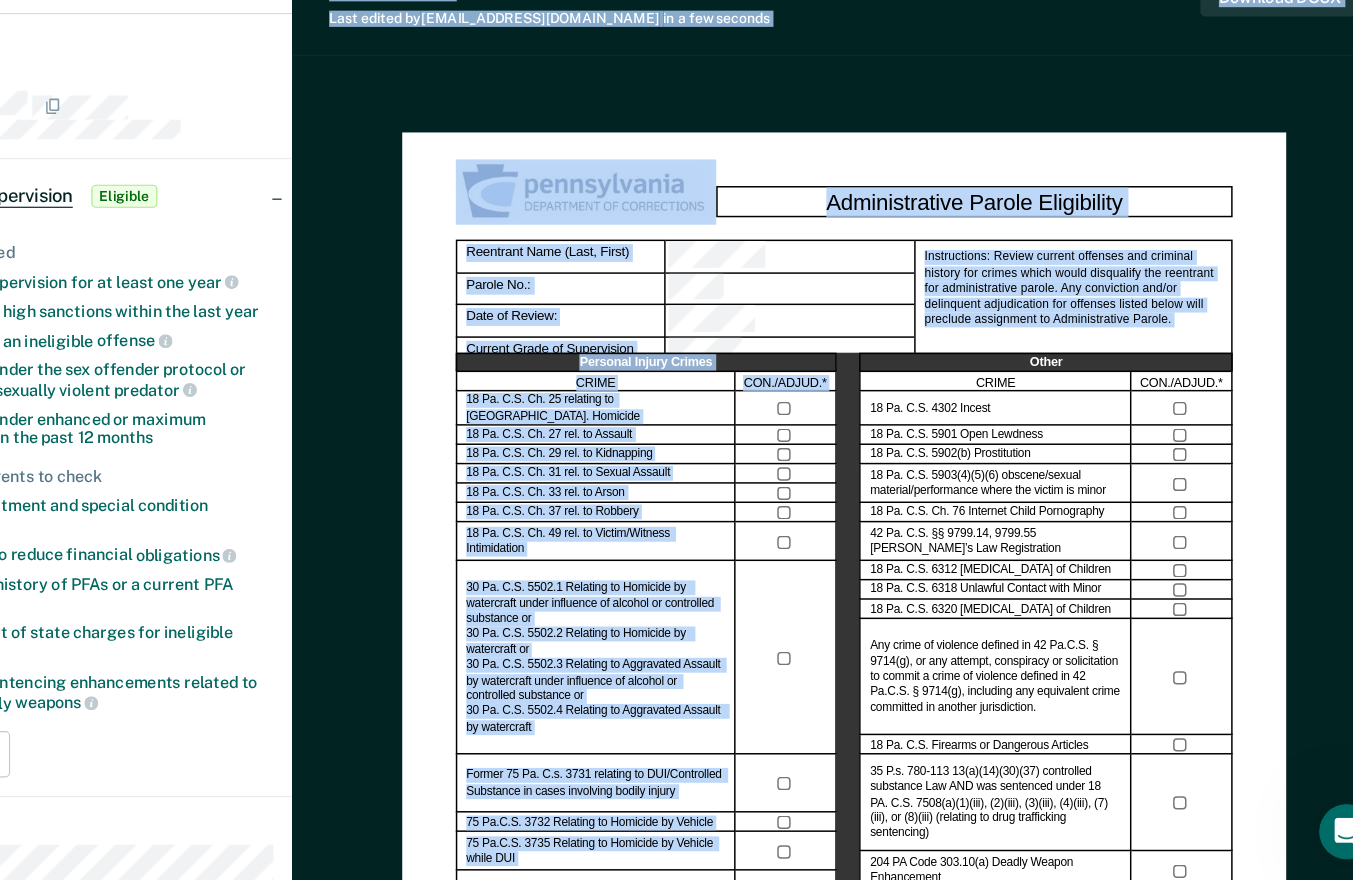 drag, startPoint x: 312, startPoint y: 809, endPoint x: 422, endPoint y: 821, distance: 110.65261 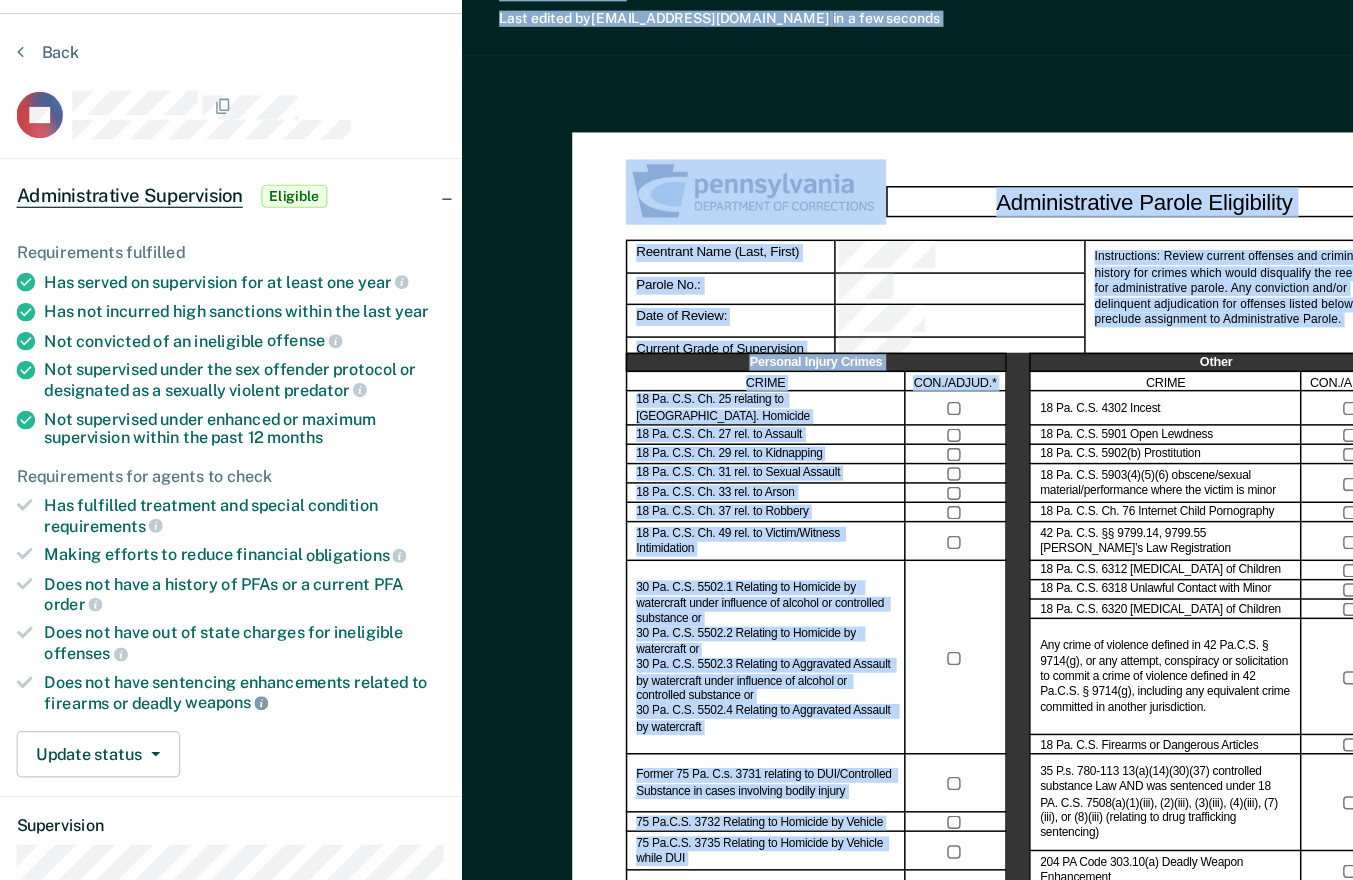 click 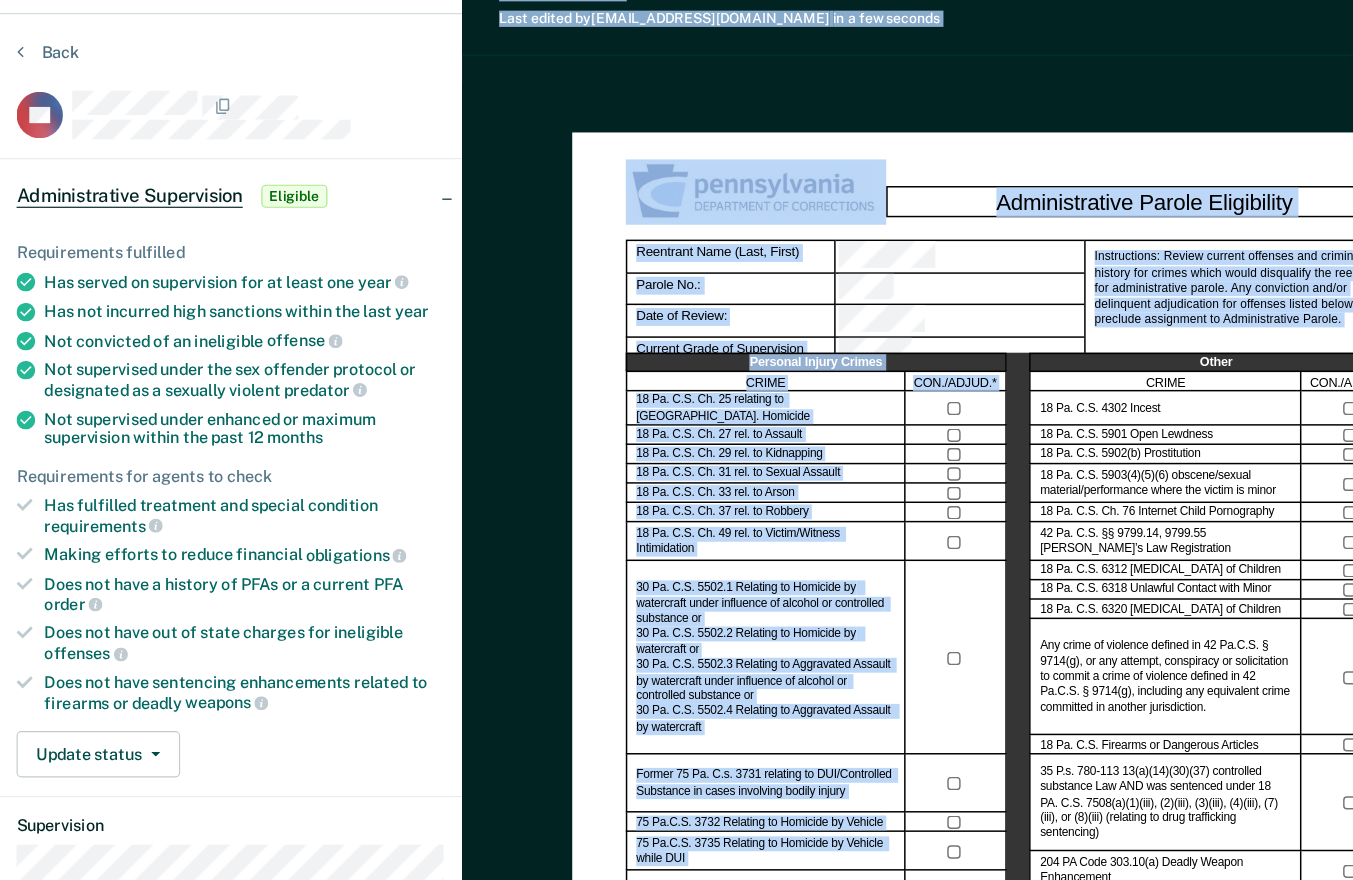 click on "Administrative Parole Eligibility Reentrant Name (Last, First) Parole No.: Date of Review: Current Grade of Supervision Instructions: Review current offenses and criminal history for crimes which would disqualify the reentrant for administrative parole. Any conviction and/or delinquent adjudication for offenses listed below will preclude assignment to Administrative Parole. Personal Injury Crimes CRIME CON./ADJUD.* 18 Pa. C.S. Ch. 25 relating to [GEOGRAPHIC_DATA]. Homicide 18 Pa. C.S. Ch. 27 rel. to Assault 18 Pa. C.S. Ch. 29 rel. to Kidnapping 18 Pa. C.S. Ch. 31 rel. to Sexual Assault 18 Pa. C.S. Ch. 33 rel. to Arson 18 Pa. C.S. Ch. 37 rel. to Robbery 18 Pa. C.S. Ch. 49 rel. to Victim/Witness Intimidation Former 75 Pa. C.s. 3731 relating to DUI/Controlled Substance in cases involving bodily injury 75 Pa.C.S. 3732 Relating to Homicide by Vehicle 75 Pa.C.S. 3735 Relating to Homicide by Vehicle while DUI 75 Pa.C.s. 3735.1 Relating to Agg Assault by Vehicle while DUI Named in a PFA Order (or history of PFAs) Other CRIME YES" at bounding box center (876, 1288) 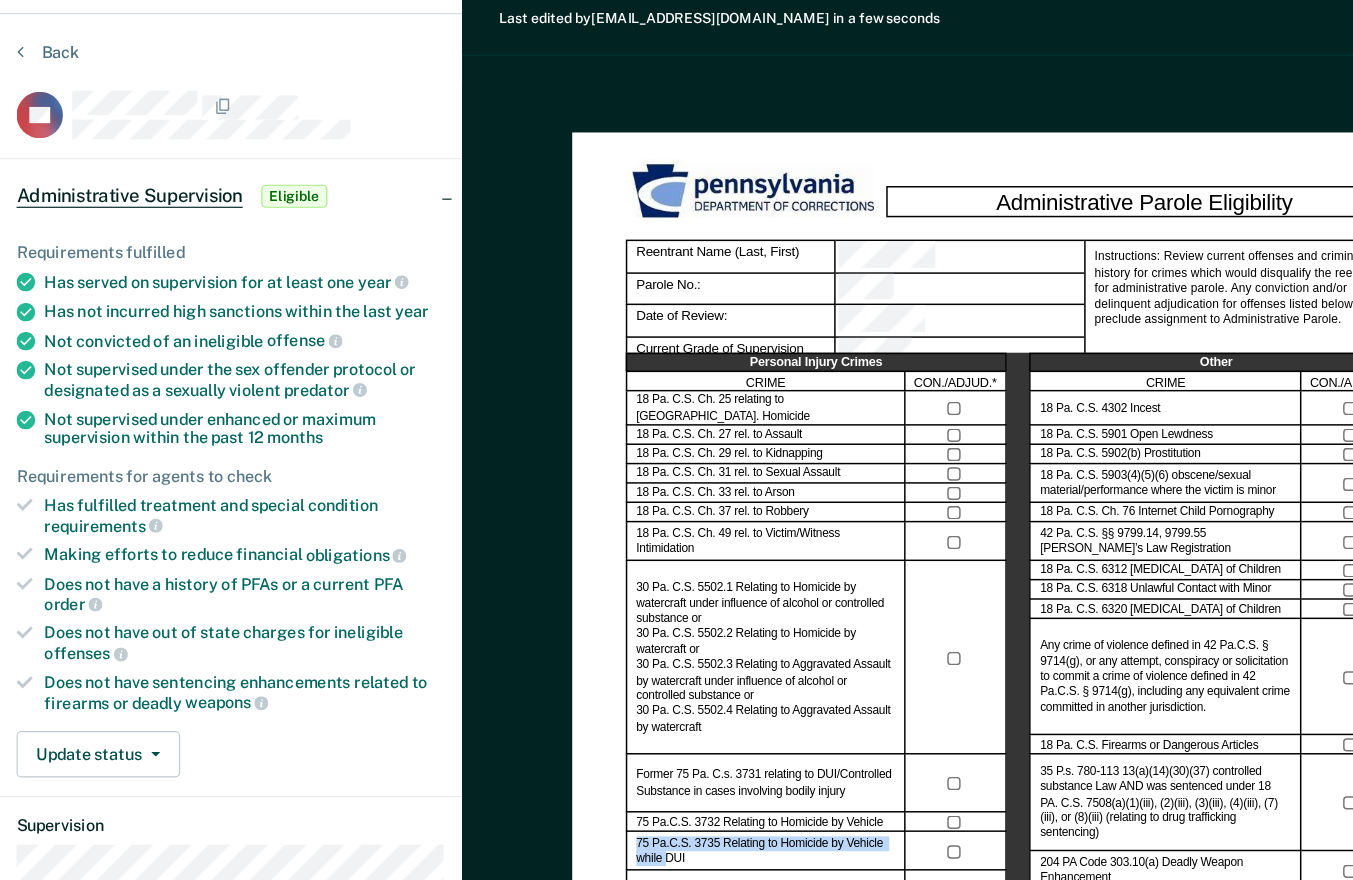 drag, startPoint x: 484, startPoint y: 714, endPoint x: 437, endPoint y: 703, distance: 48.270073 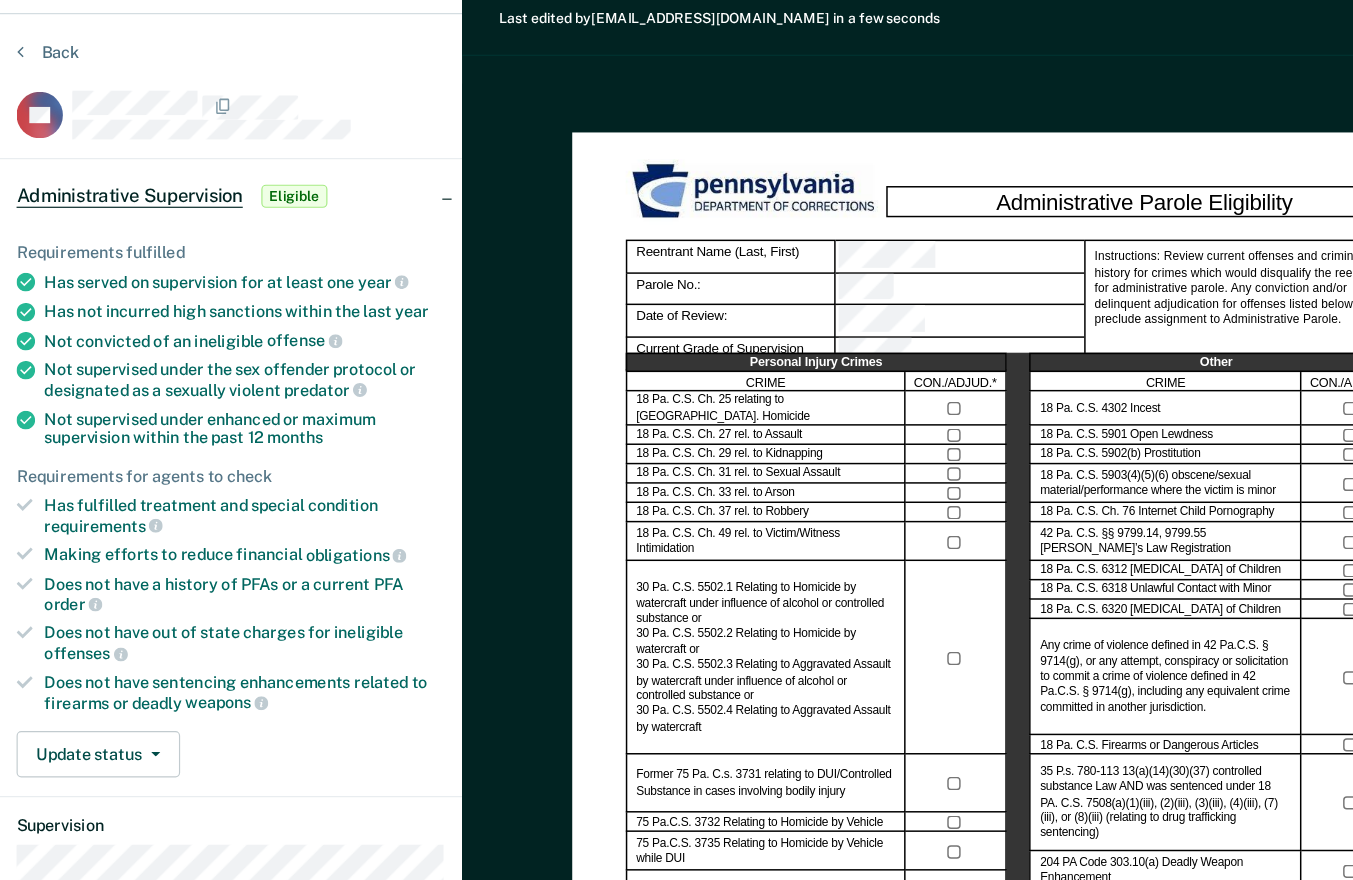 drag, startPoint x: 437, startPoint y: 703, endPoint x: 452, endPoint y: 513, distance: 190.59119 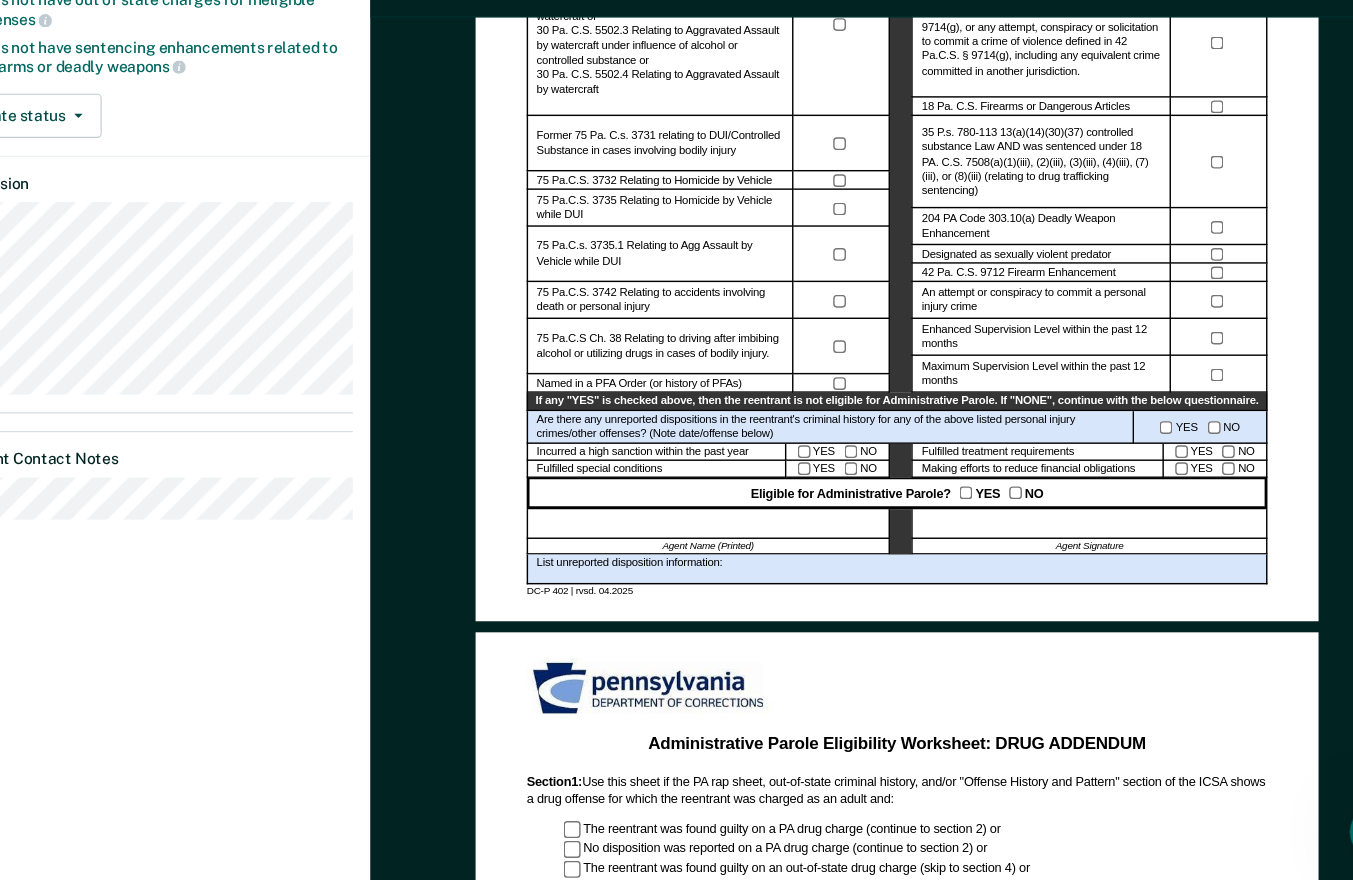 scroll, scrollTop: 584, scrollLeft: 0, axis: vertical 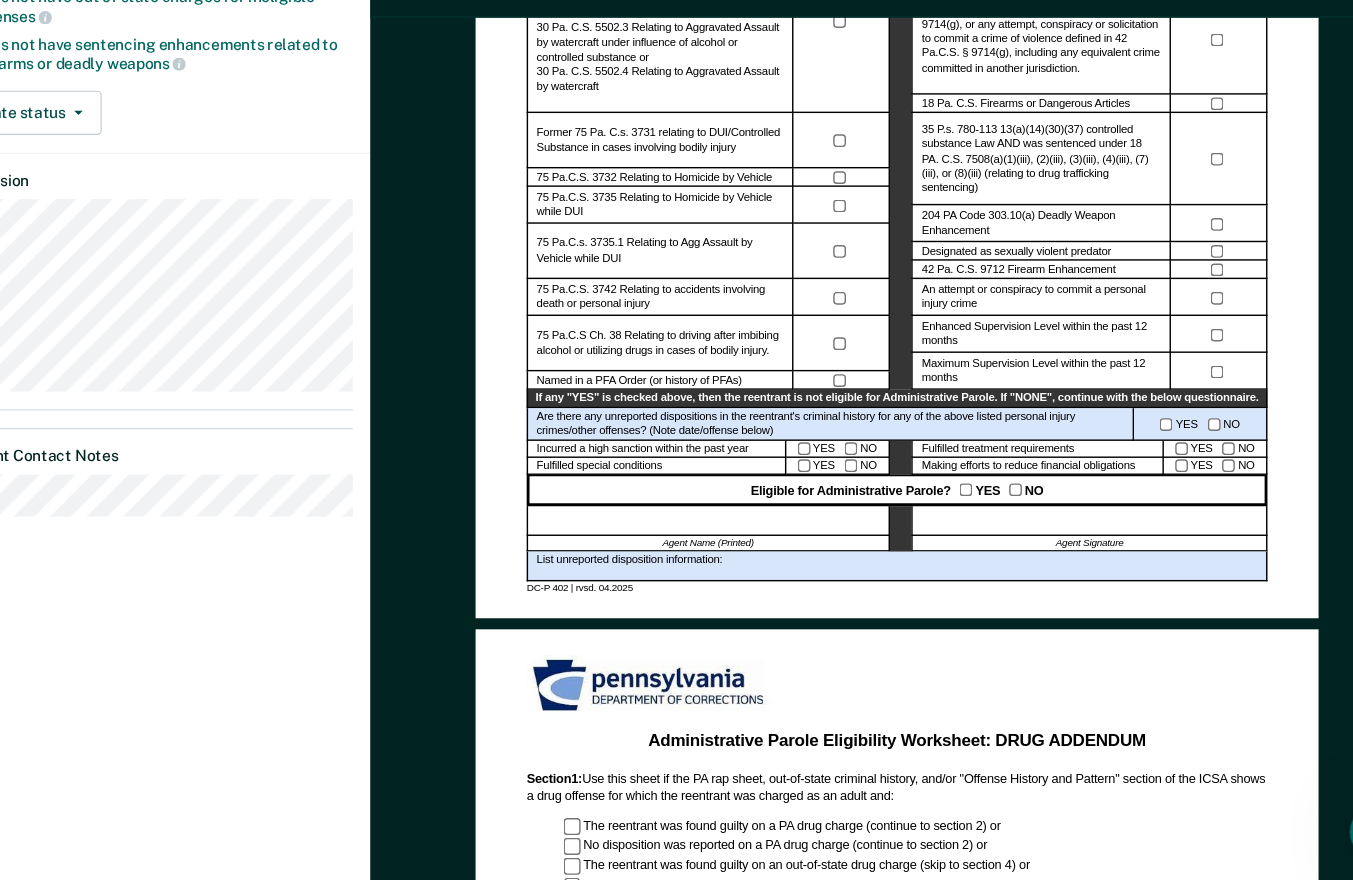 click at bounding box center [705, 554] 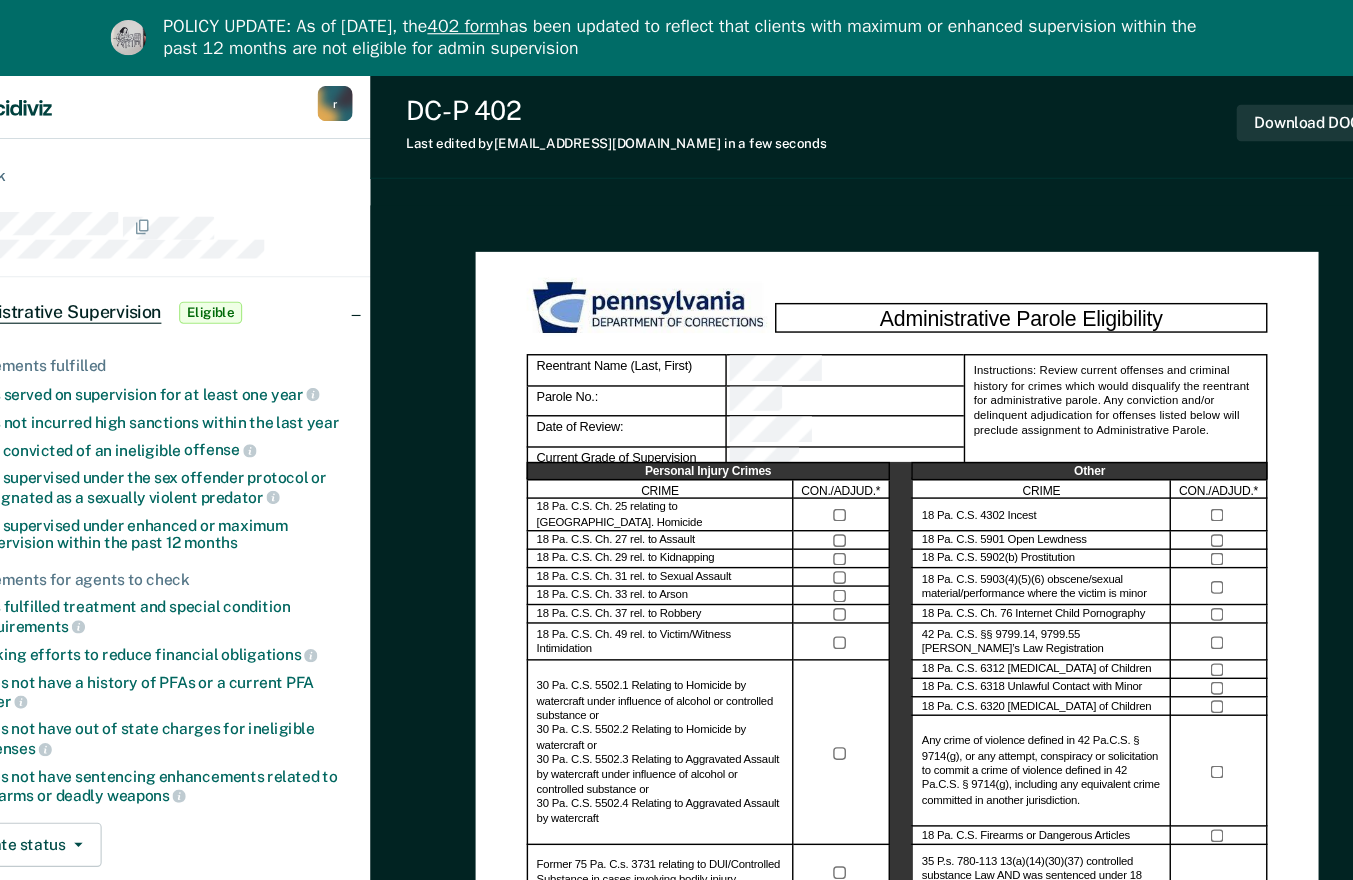 scroll, scrollTop: 0, scrollLeft: 0, axis: both 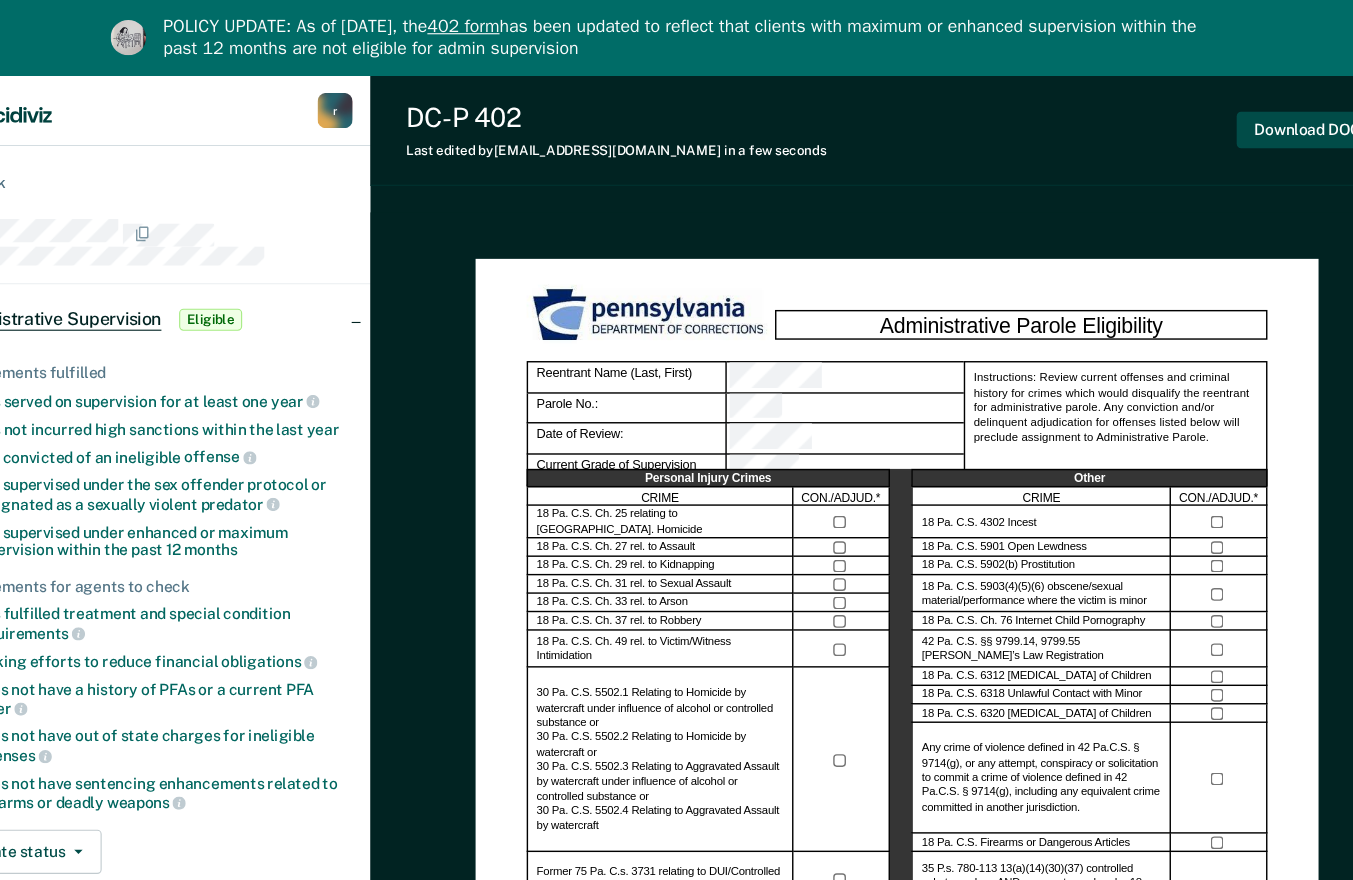 click on "Download DOCX" at bounding box center [1252, 117] 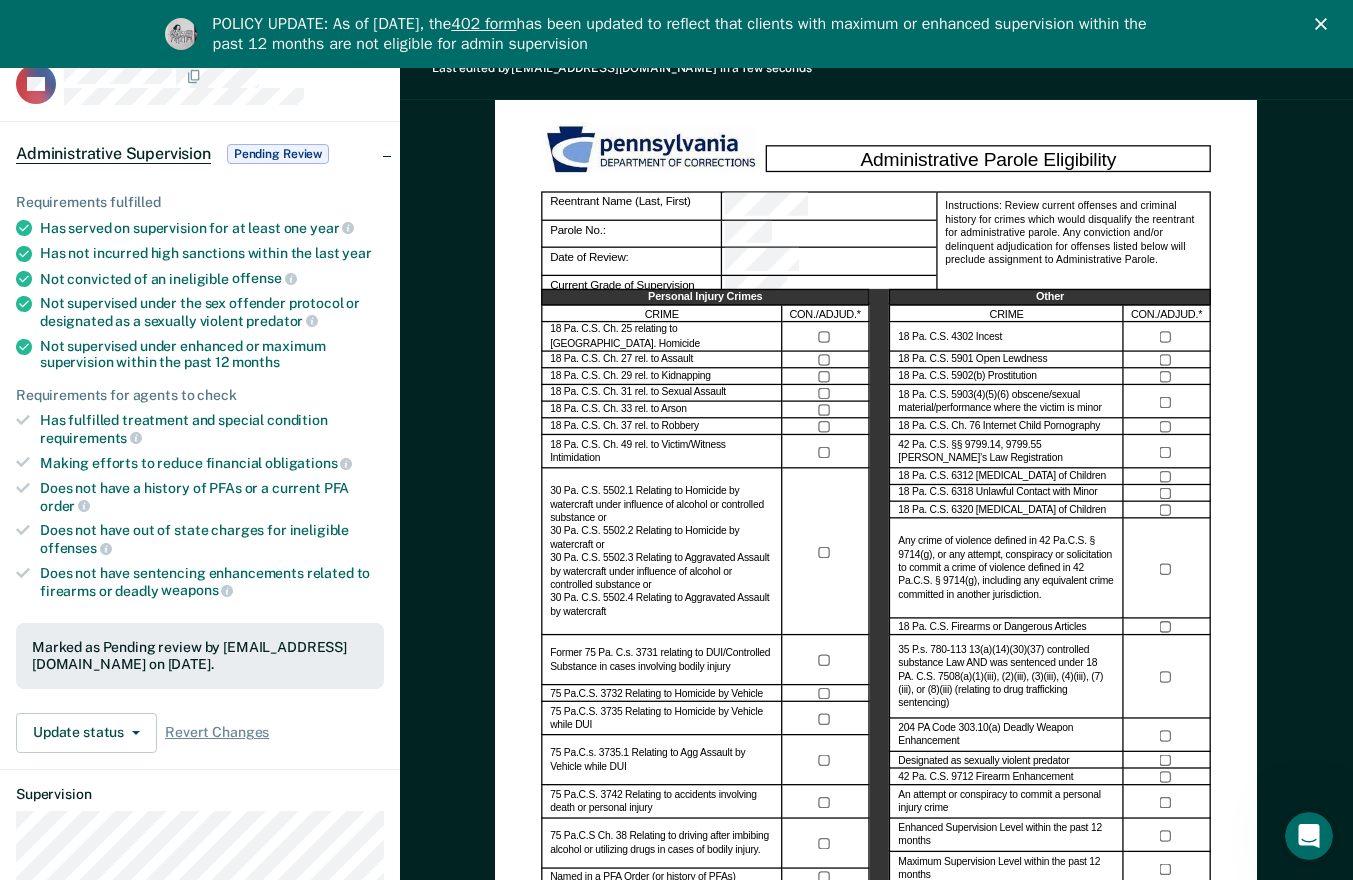 scroll, scrollTop: 230, scrollLeft: 0, axis: vertical 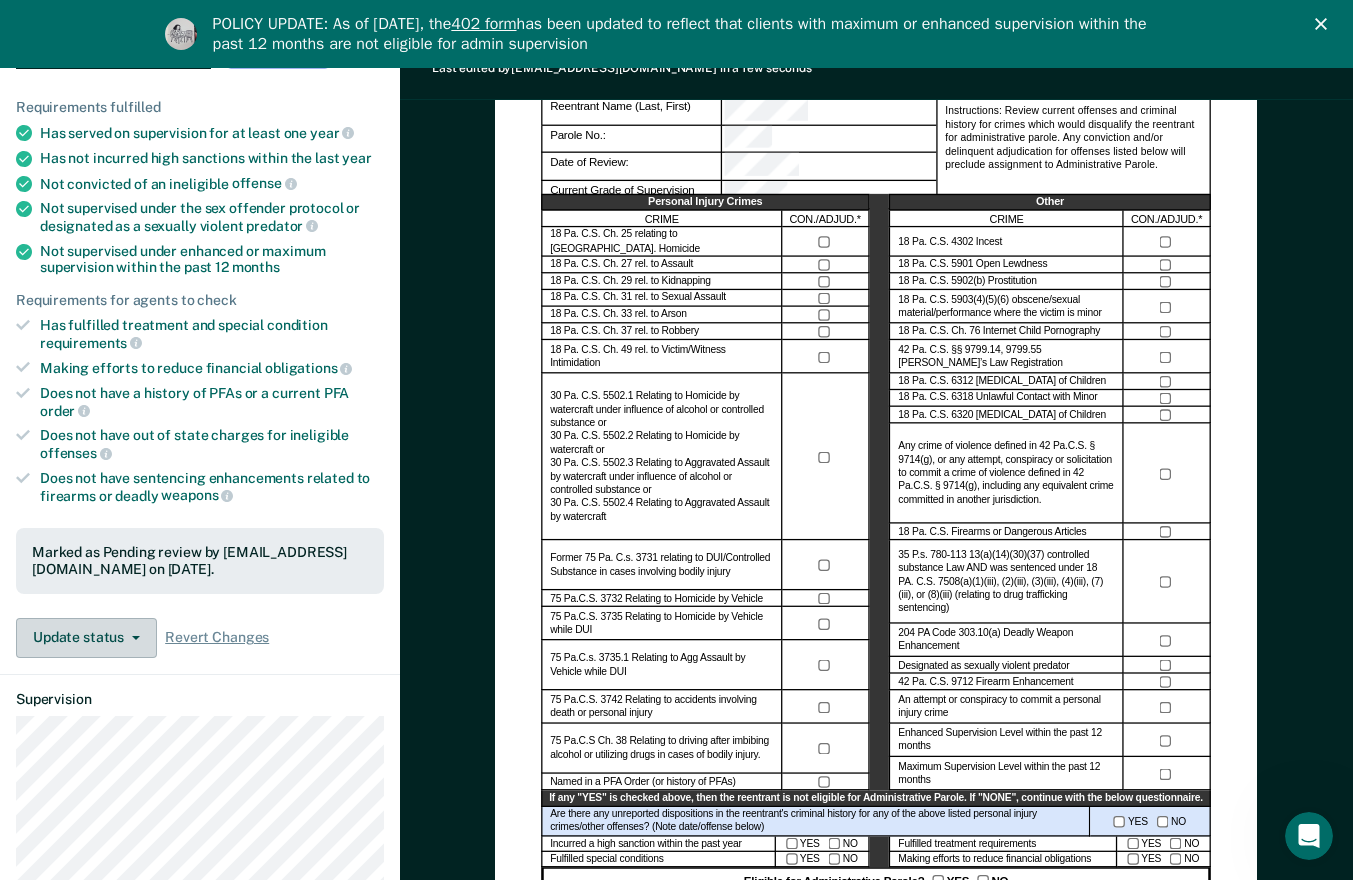 click on "Update status" at bounding box center [86, 638] 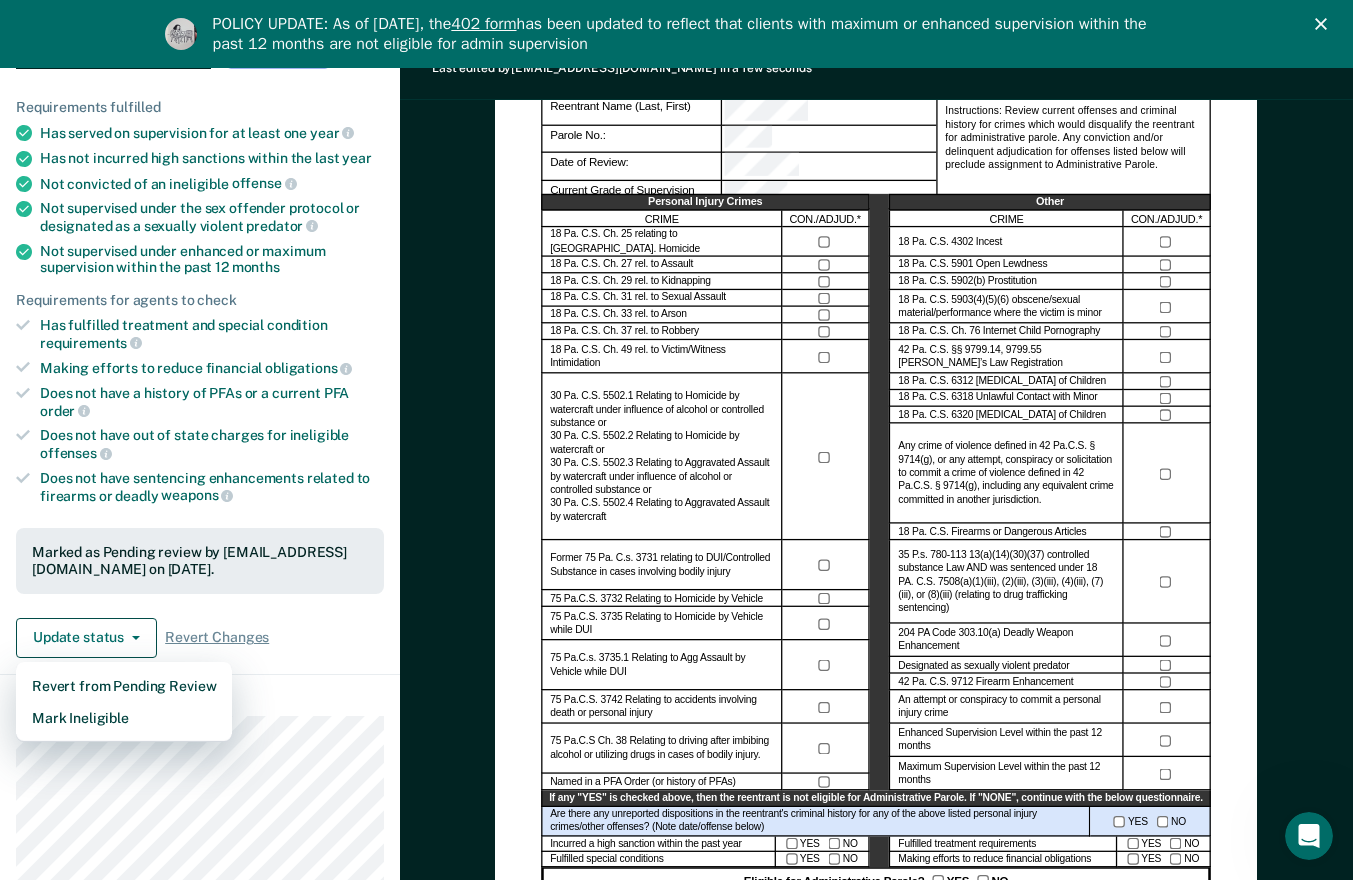 click on "Administrative Parole Eligibility Reentrant Name (Last, First) Parole No.: Date of Review: Current Grade of Supervision Instructions: Review current offenses and criminal history for crimes which would disqualify the reentrant for administrative parole. Any conviction and/or delinquent adjudication for offenses listed below will preclude assignment to Administrative Parole. Personal Injury Crimes CRIME CON./ADJUD.* 18 Pa. C.S. Ch. 25 relating to [GEOGRAPHIC_DATA]. Homicide 18 Pa. C.S. Ch. 27 rel. to Assault 18 Pa. C.S. Ch. 29 rel. to Kidnapping 18 Pa. C.S. Ch. 31 rel. to Sexual Assault 18 Pa. C.S. Ch. 33 rel. to Arson 18 Pa. C.S. Ch. 37 rel. to Robbery 18 Pa. C.S. Ch. 49 rel. to Victim/Witness Intimidation Former 75 Pa. C.s. 3731 relating to DUI/Controlled Substance in cases involving bodily injury 75 Pa.C.S. 3732 Relating to Homicide by Vehicle 75 Pa.C.S. 3735 Relating to Homicide by Vehicle while DUI 75 Pa.C.s. 3735.1 Relating to Agg Assault by Vehicle while DUI Named in a PFA Order (or history of PFAs) Other CRIME YES" at bounding box center [876, 1059] 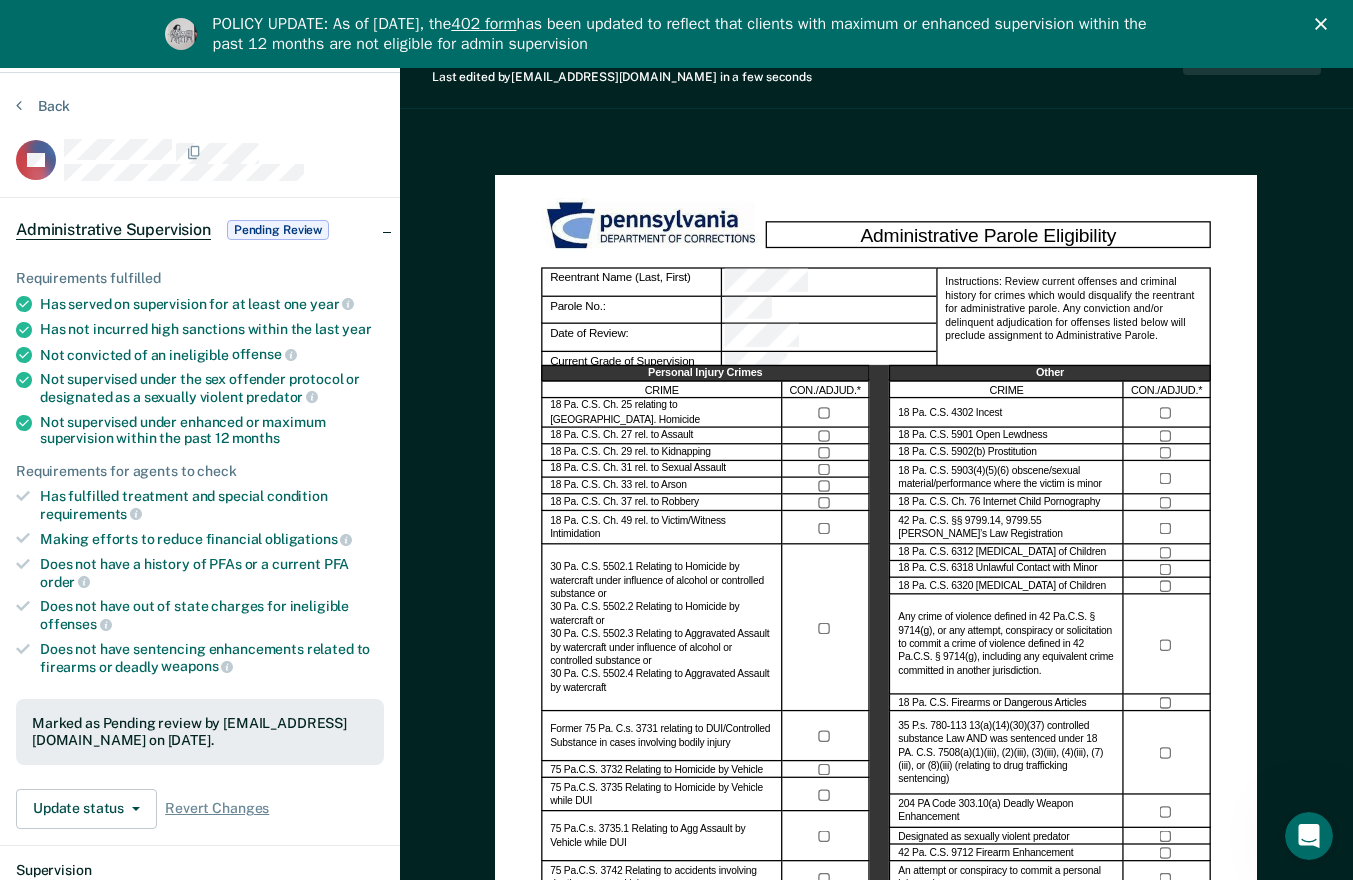 scroll, scrollTop: 0, scrollLeft: 0, axis: both 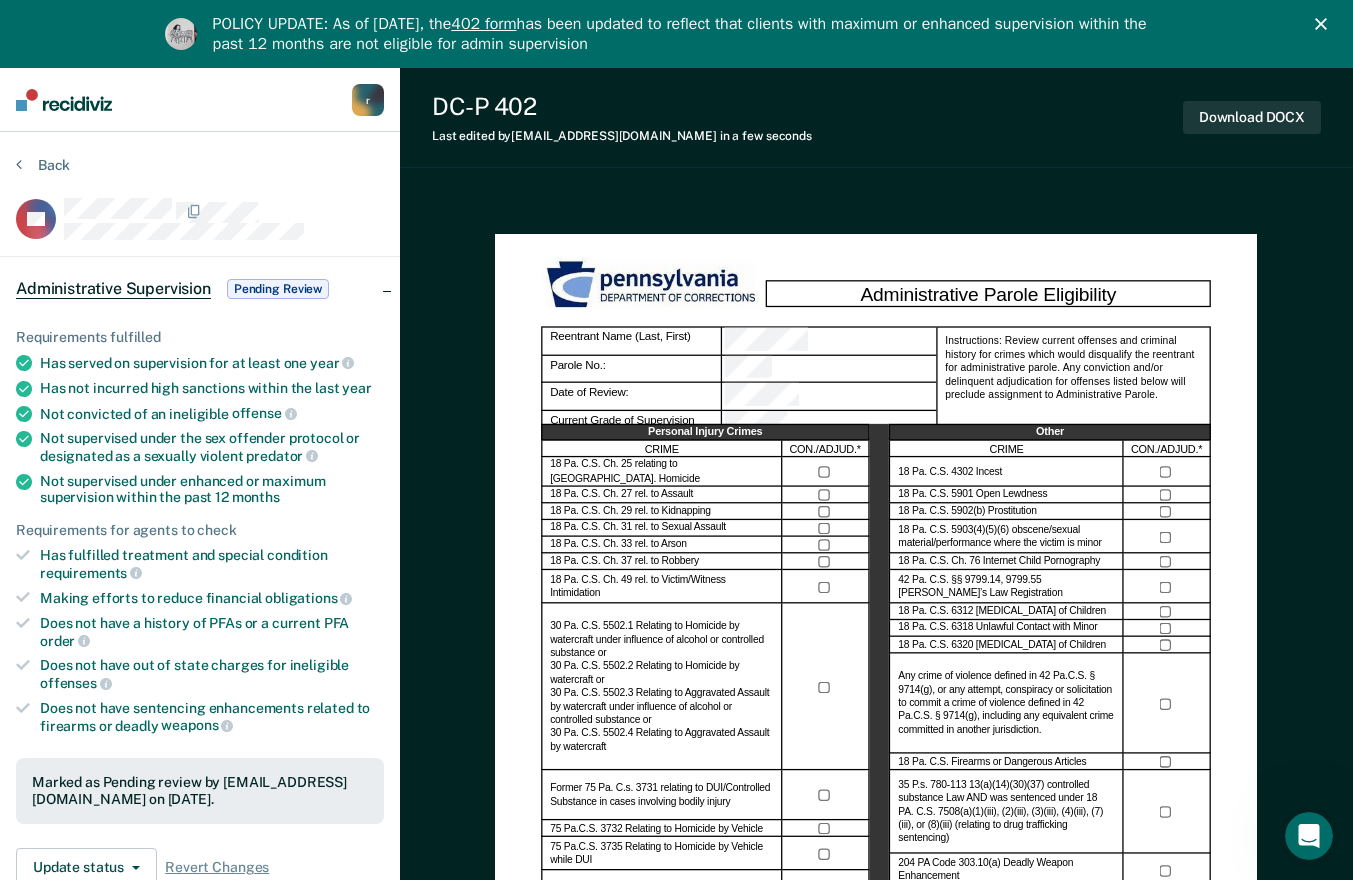 click 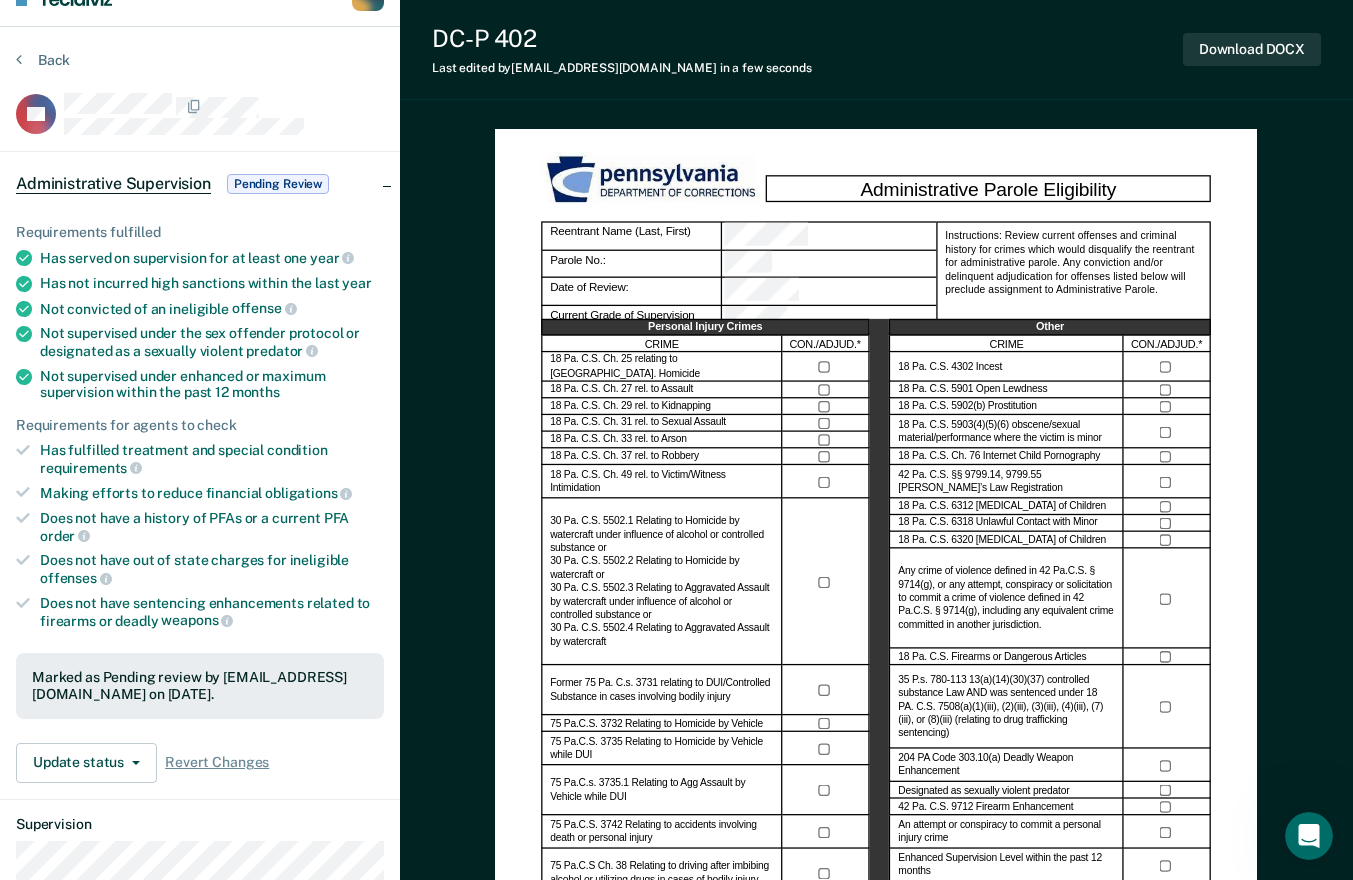 scroll, scrollTop: 0, scrollLeft: 0, axis: both 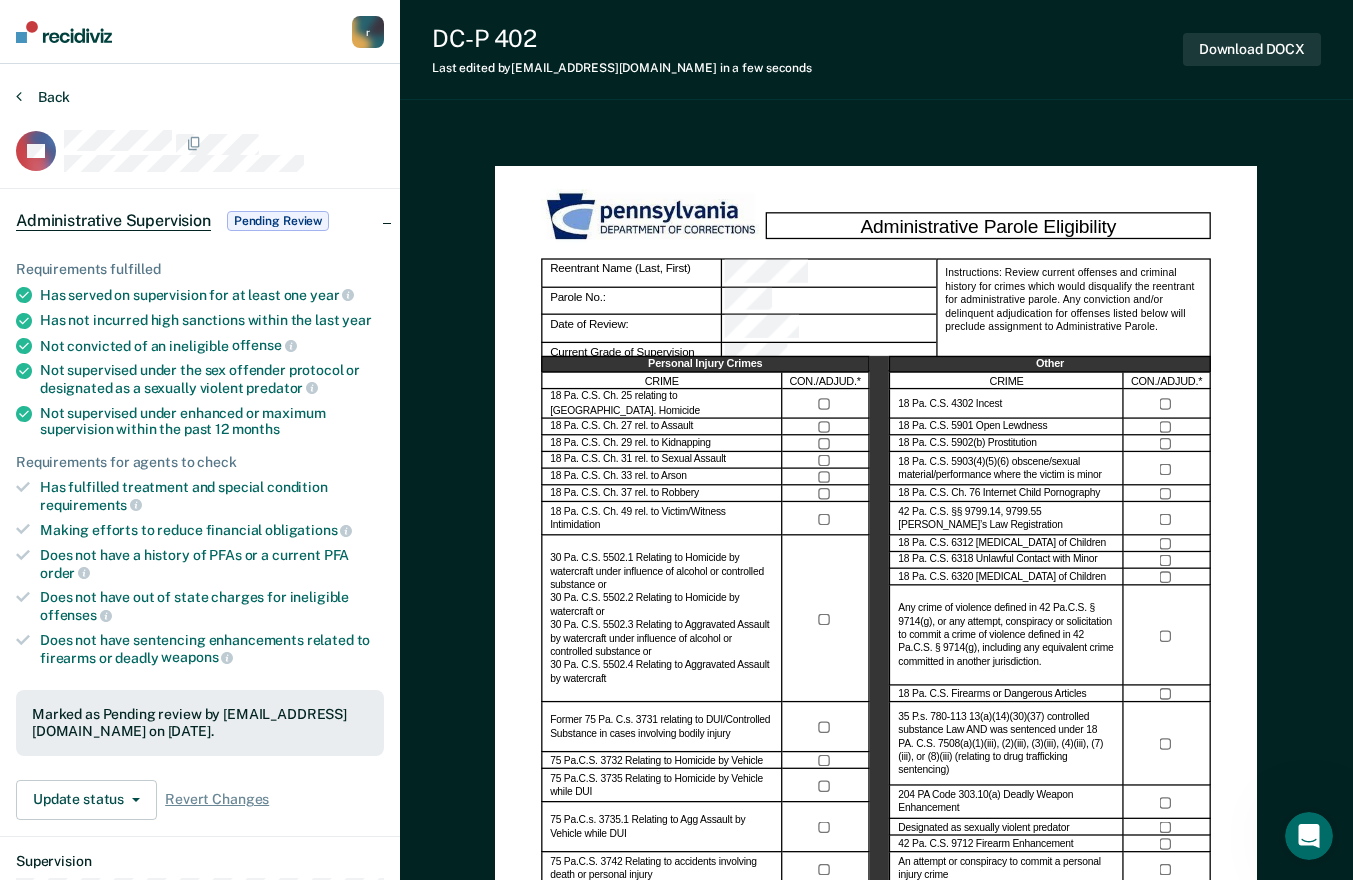 click on "Back" at bounding box center (43, 97) 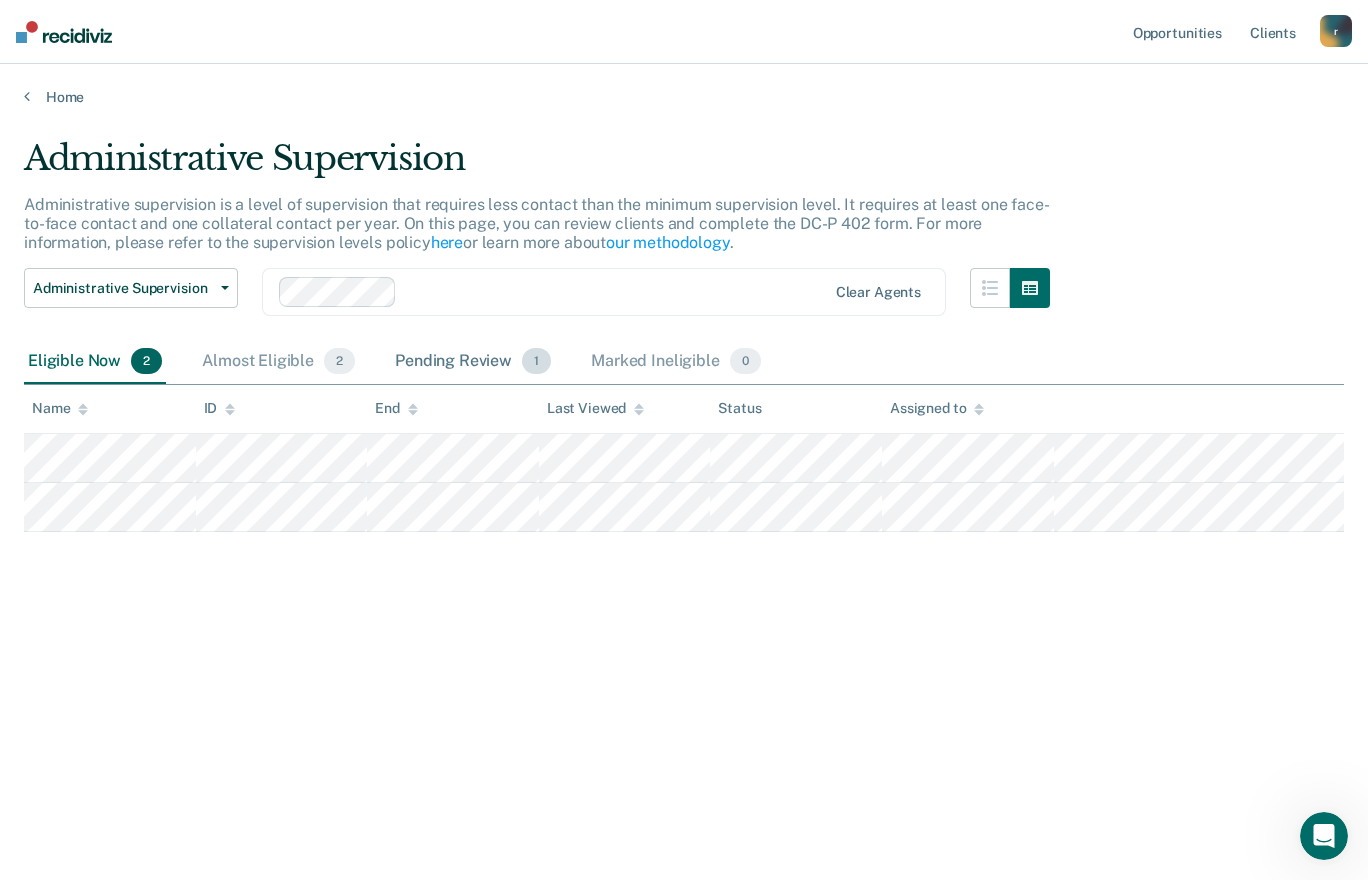 click on "Pending Review 1" at bounding box center [473, 362] 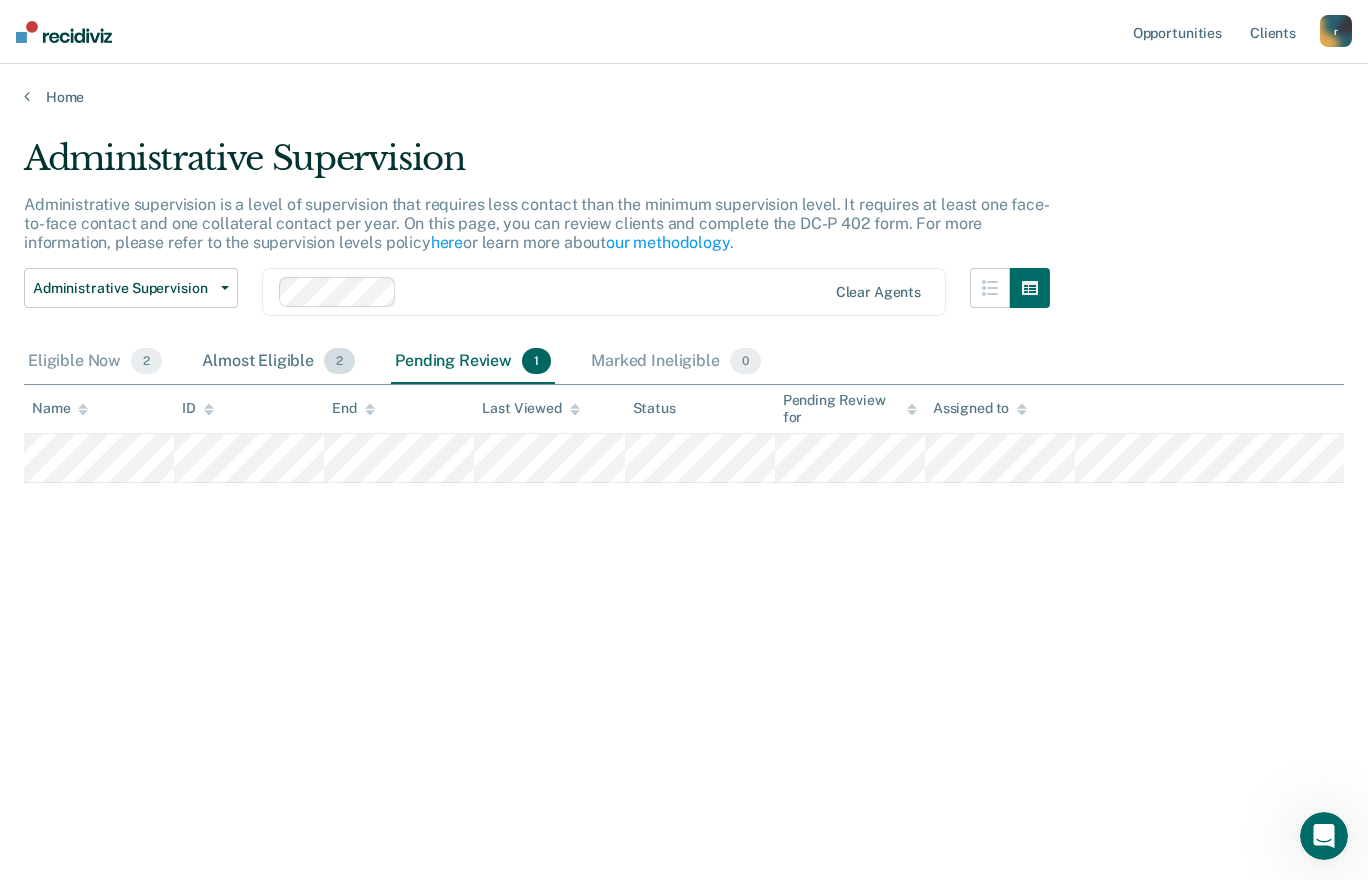 click on "Almost Eligible 2" at bounding box center [278, 362] 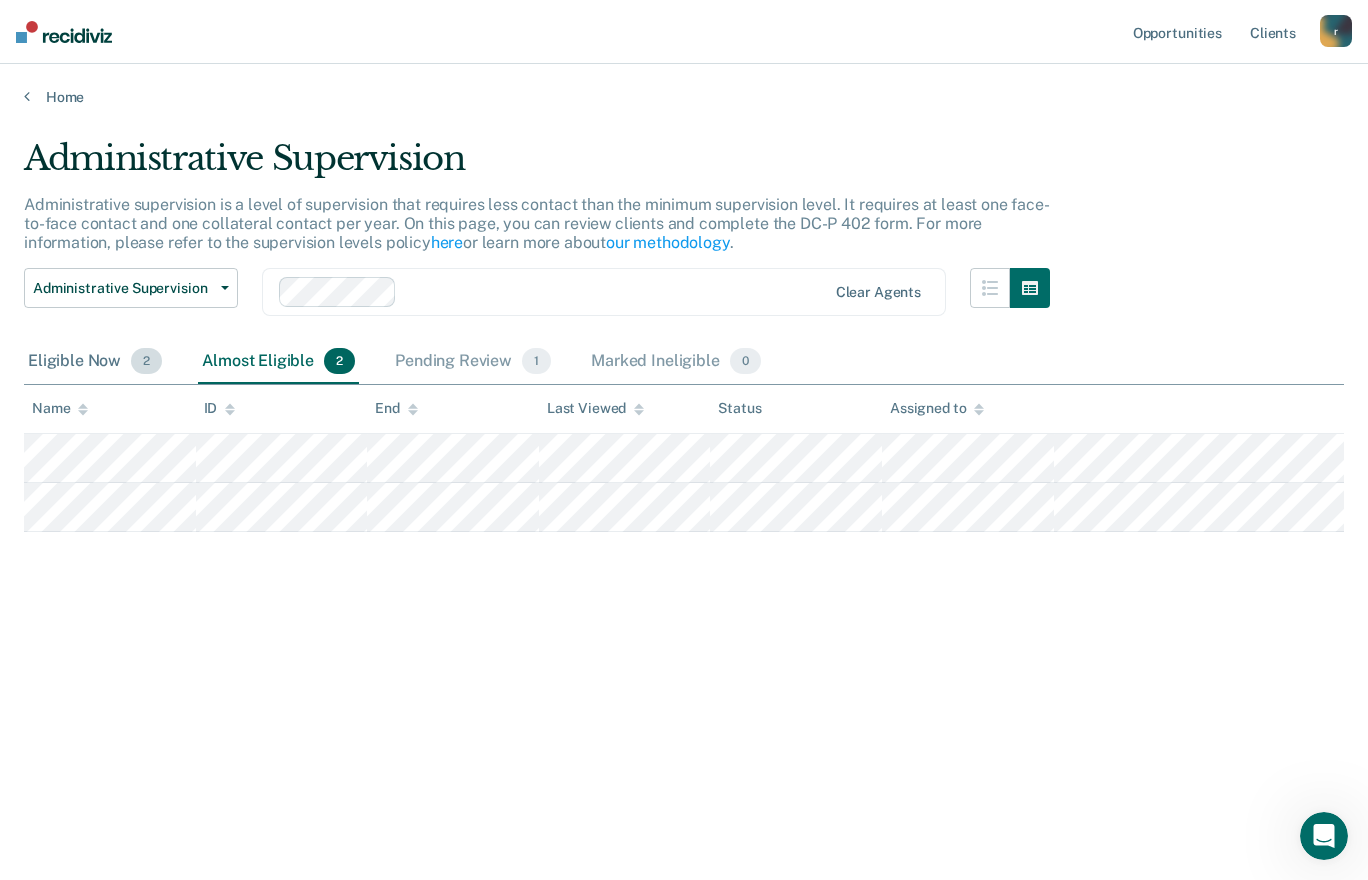 click on "Eligible Now 2" at bounding box center (95, 362) 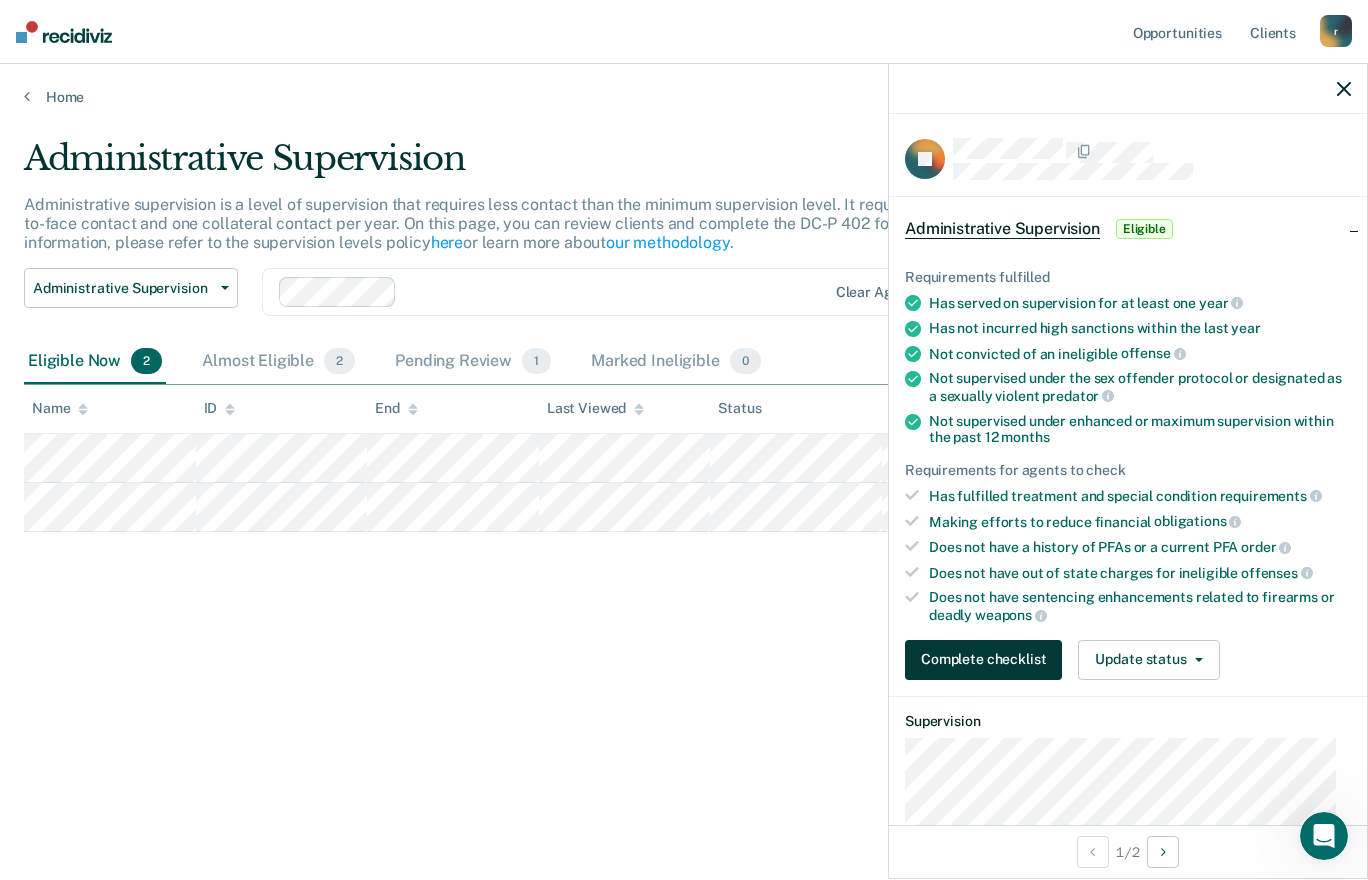 click on "Complete checklist" at bounding box center (983, 660) 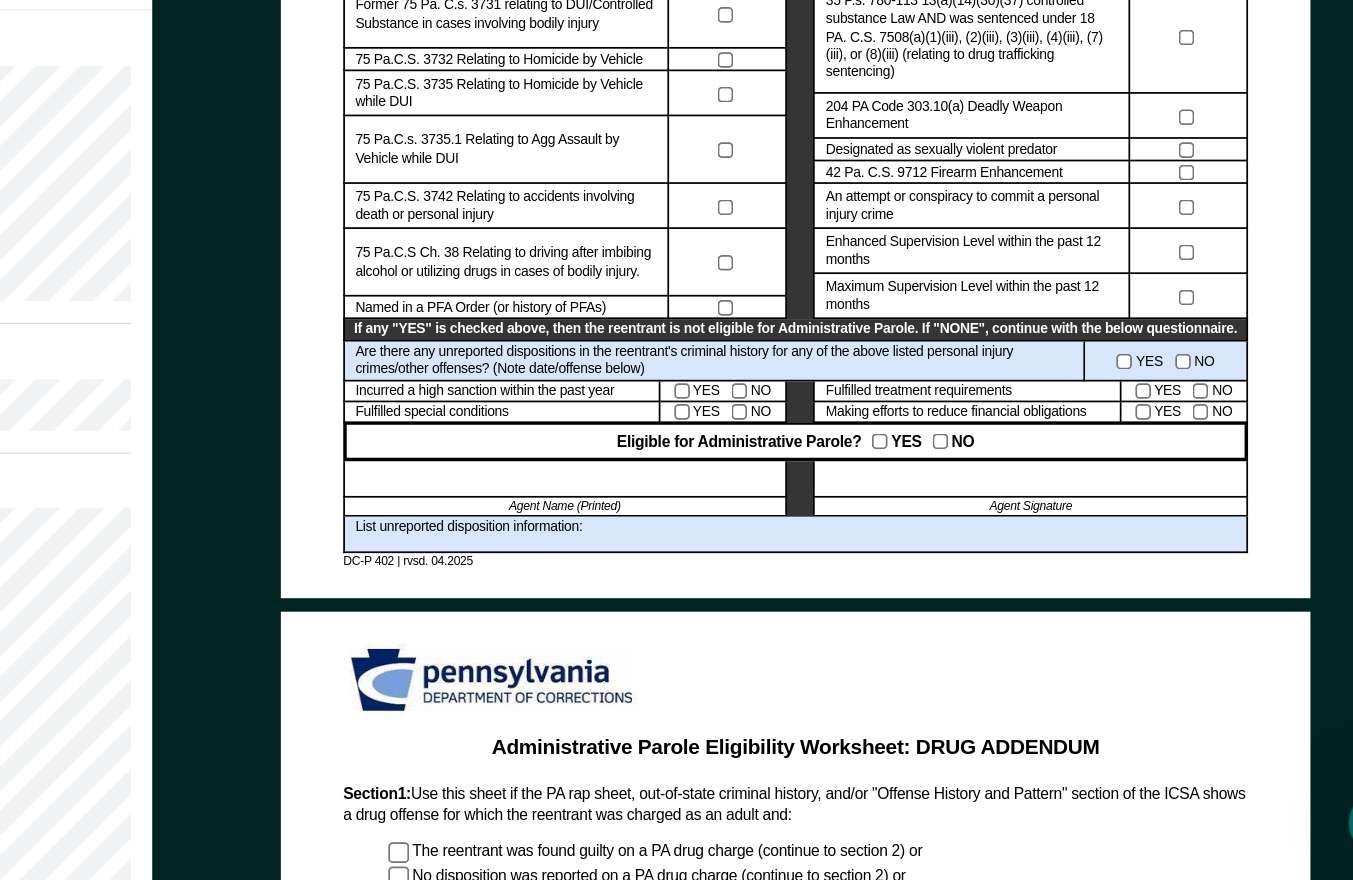scroll, scrollTop: 571, scrollLeft: 0, axis: vertical 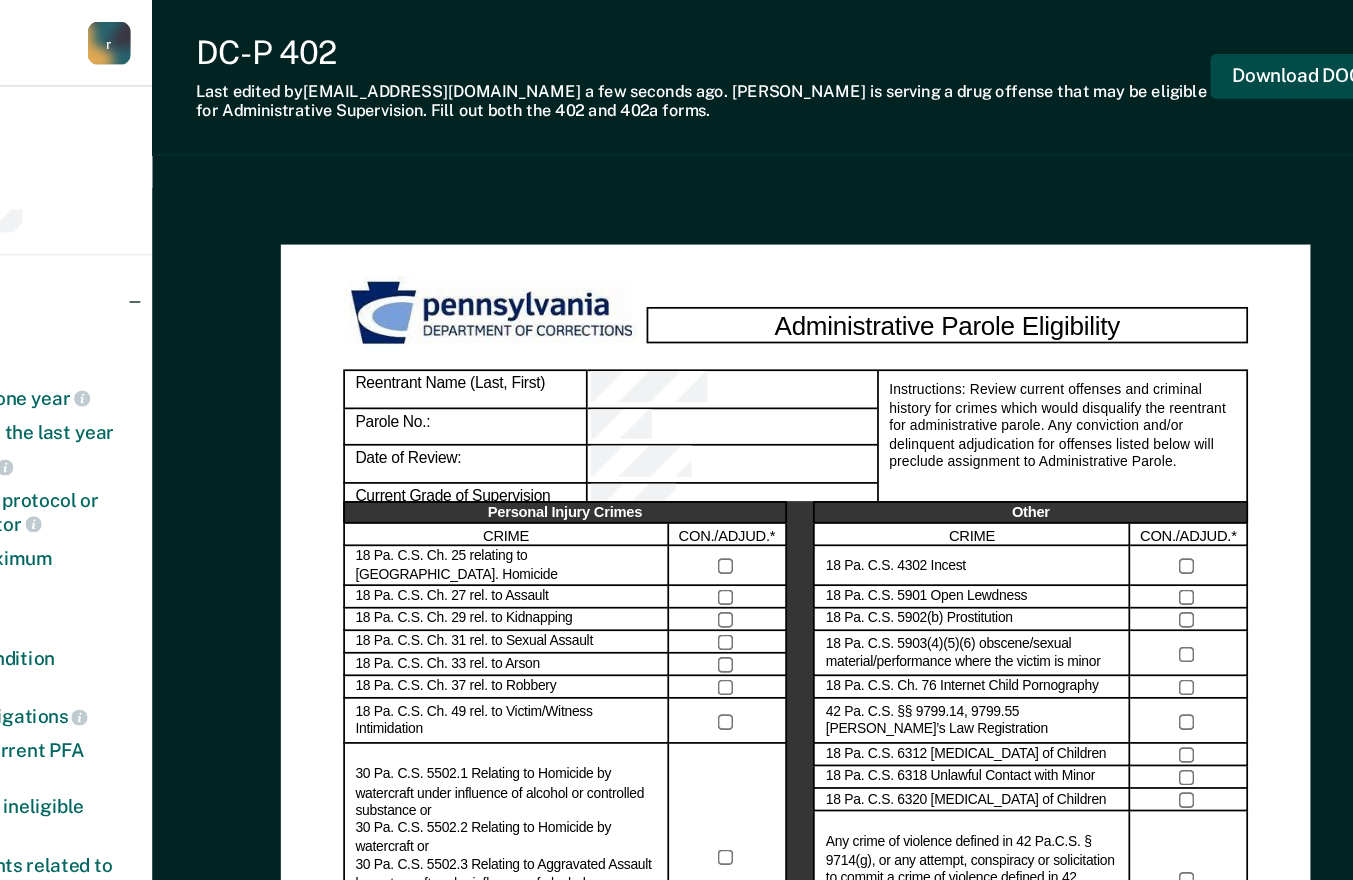 click on "Download DOCX" at bounding box center [1252, 56] 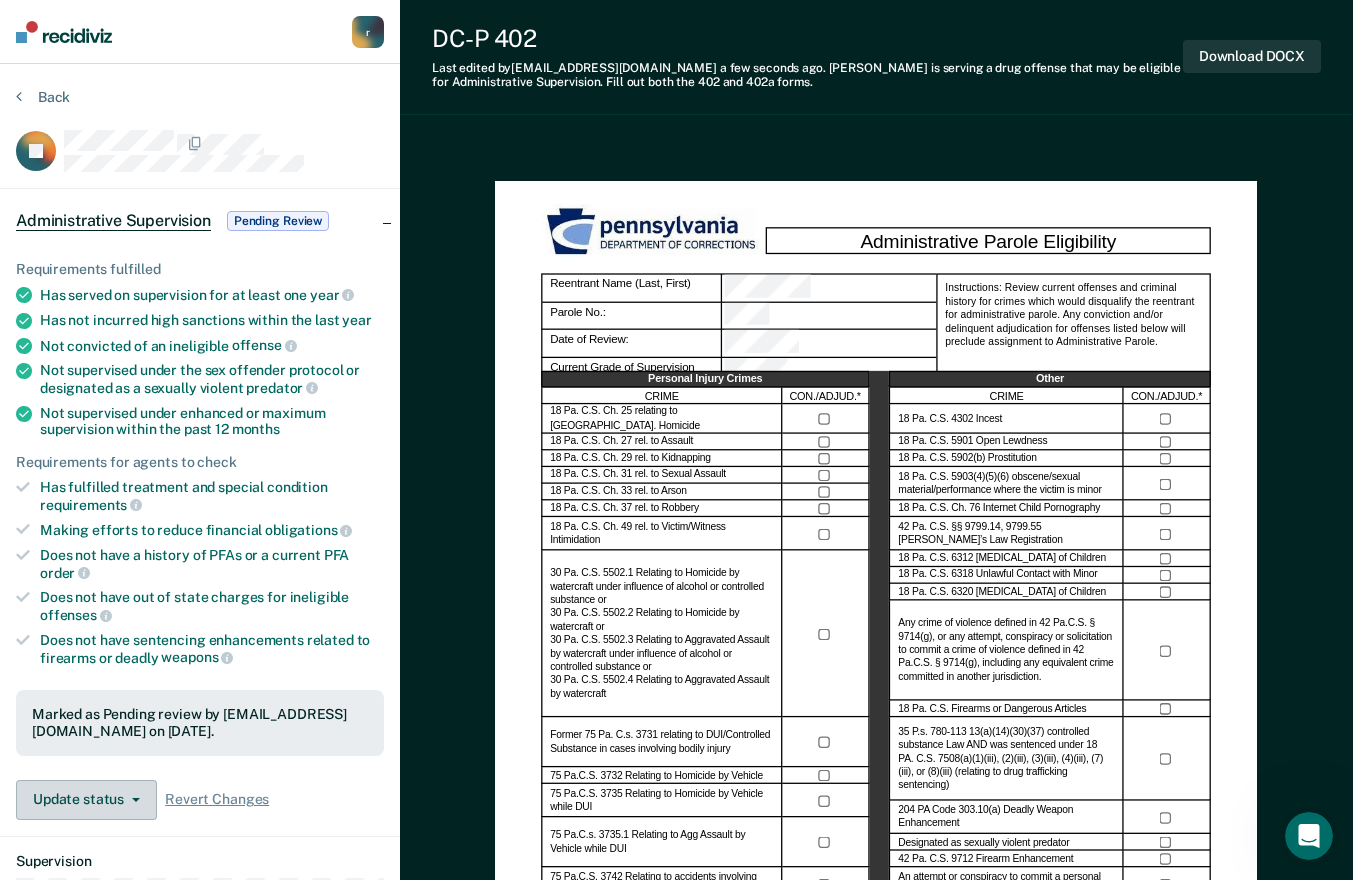 click on "Update status" at bounding box center (86, 800) 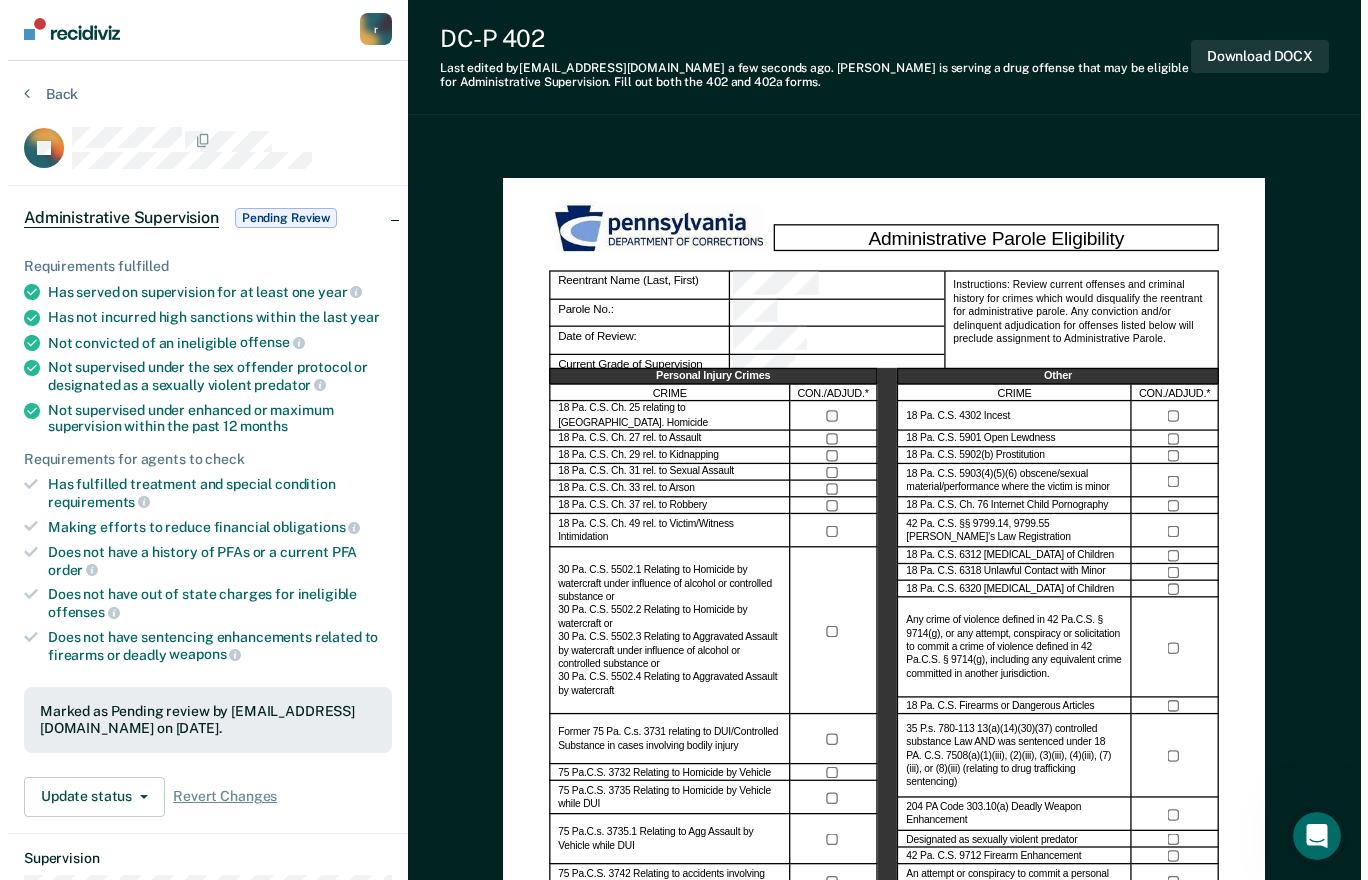 scroll, scrollTop: 0, scrollLeft: 0, axis: both 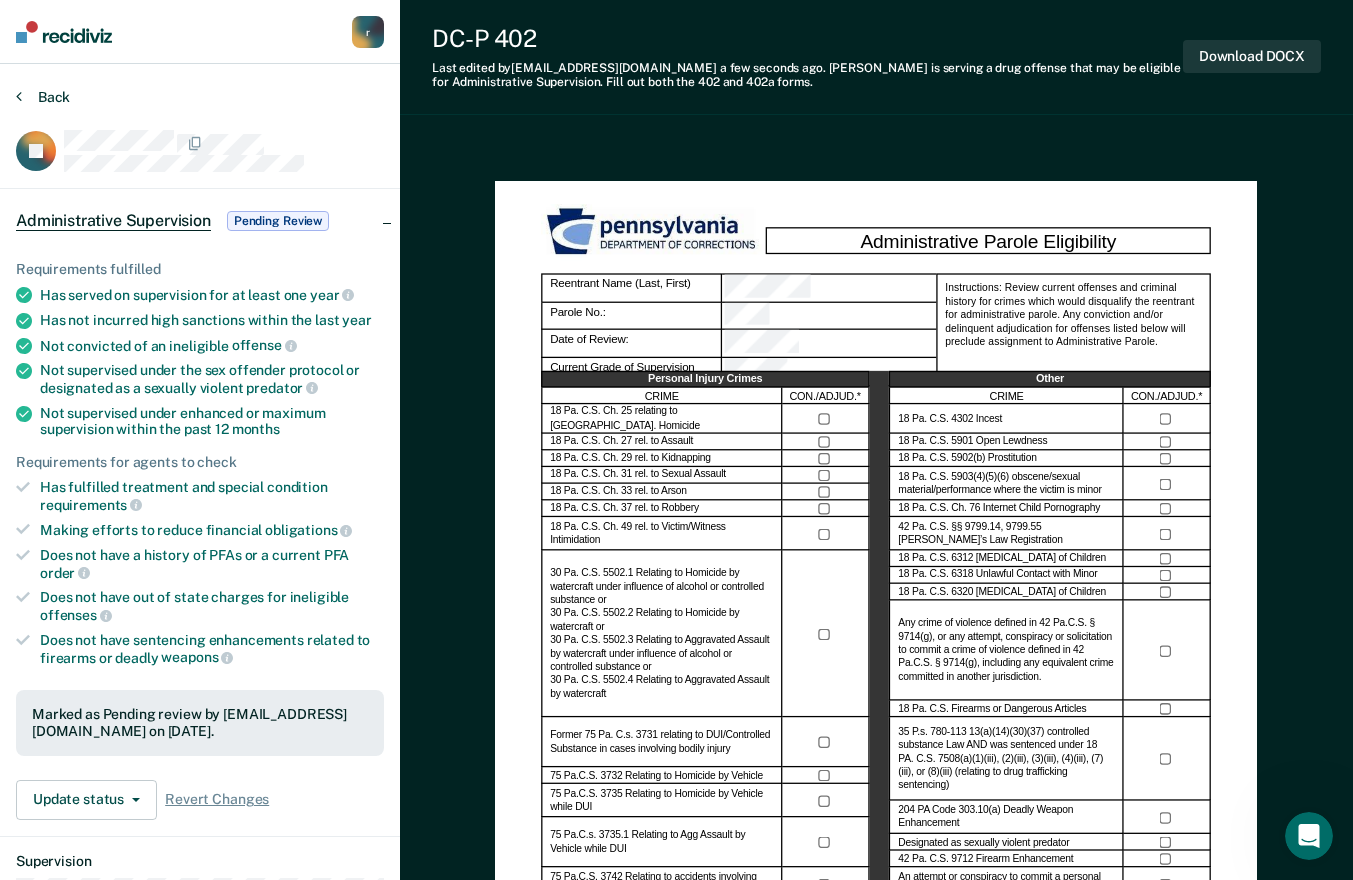 click on "Back" at bounding box center [43, 97] 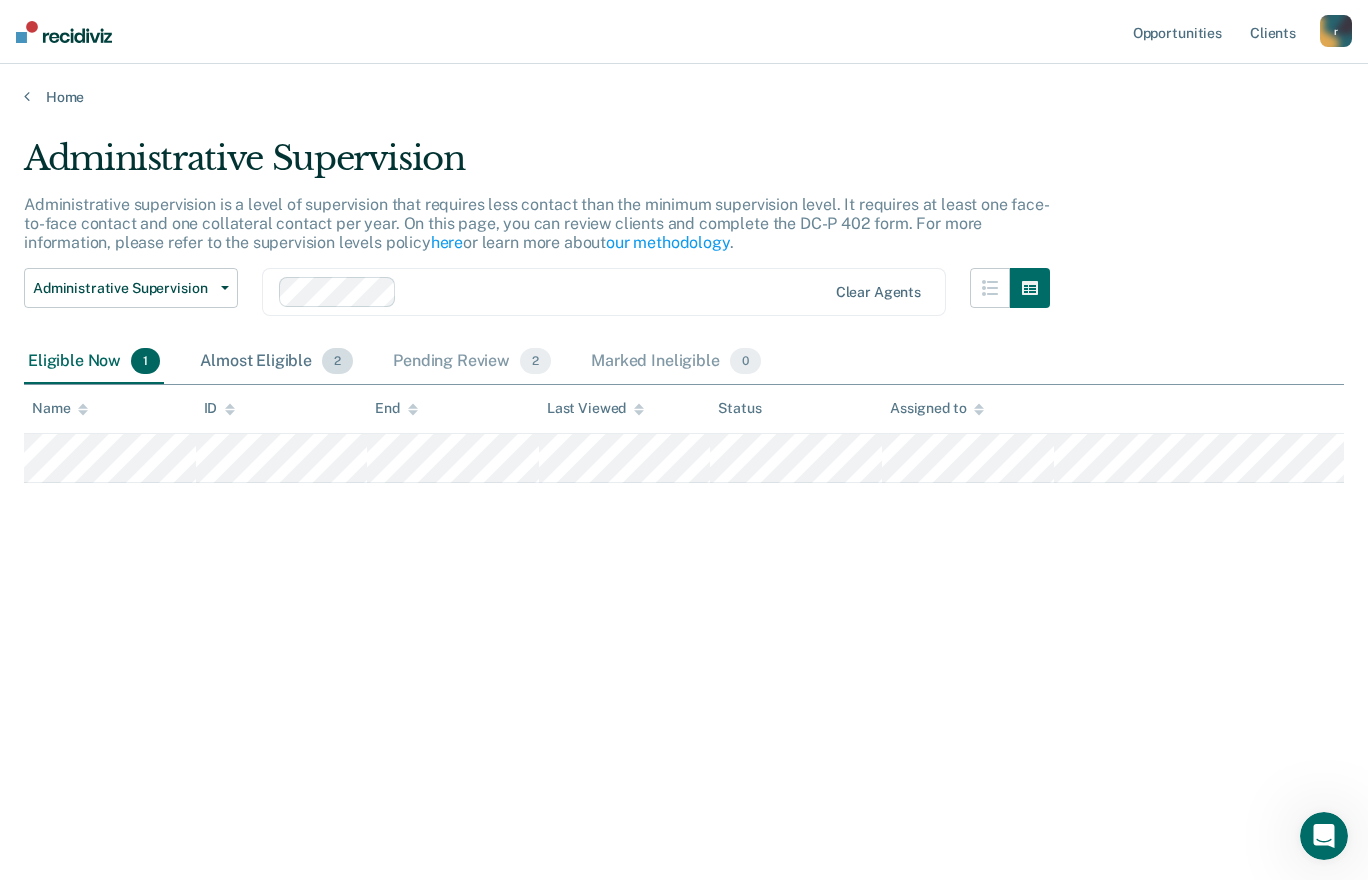 click on "Almost Eligible 2" at bounding box center [276, 362] 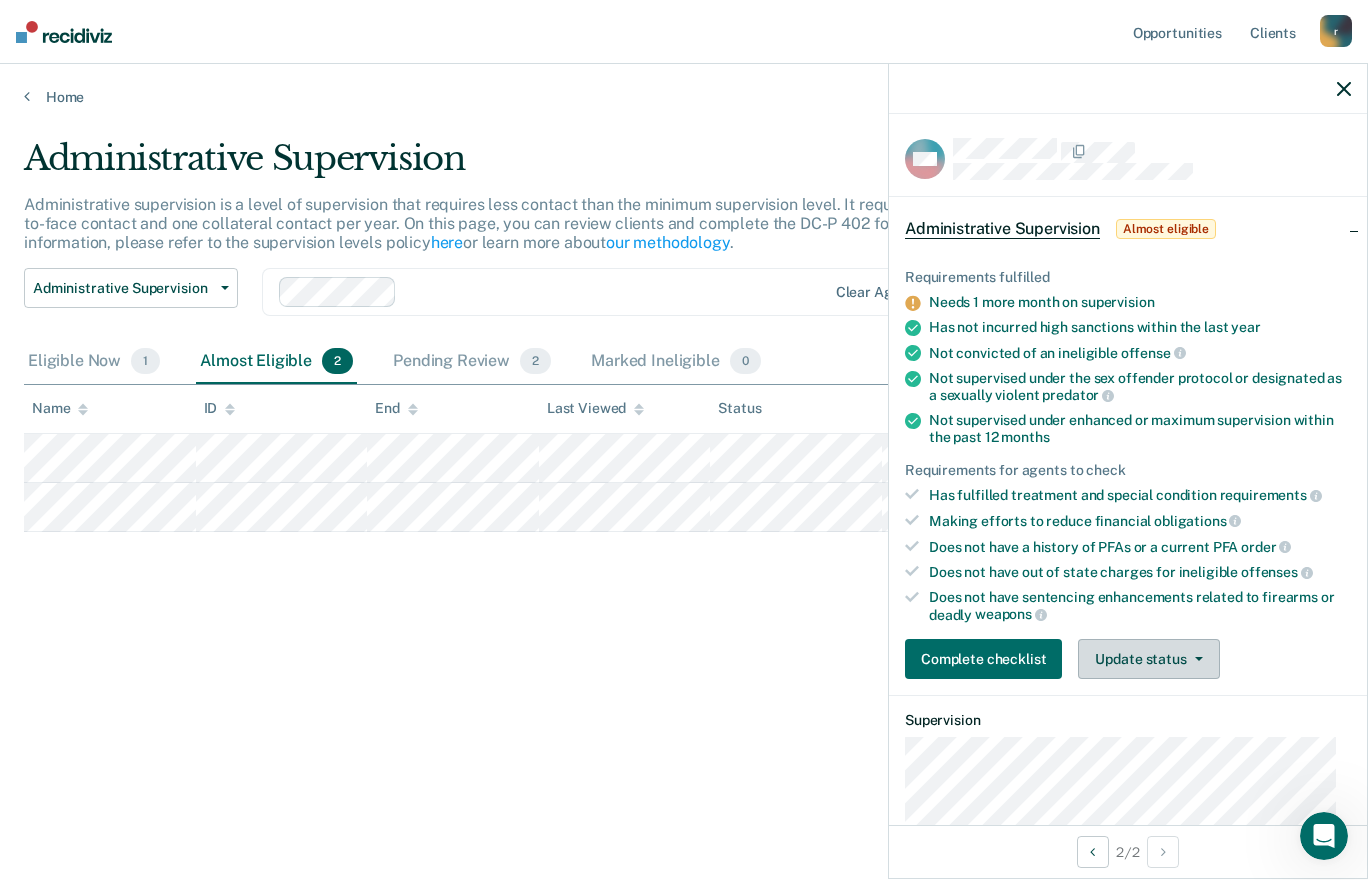 click on "Update status" at bounding box center (1148, 659) 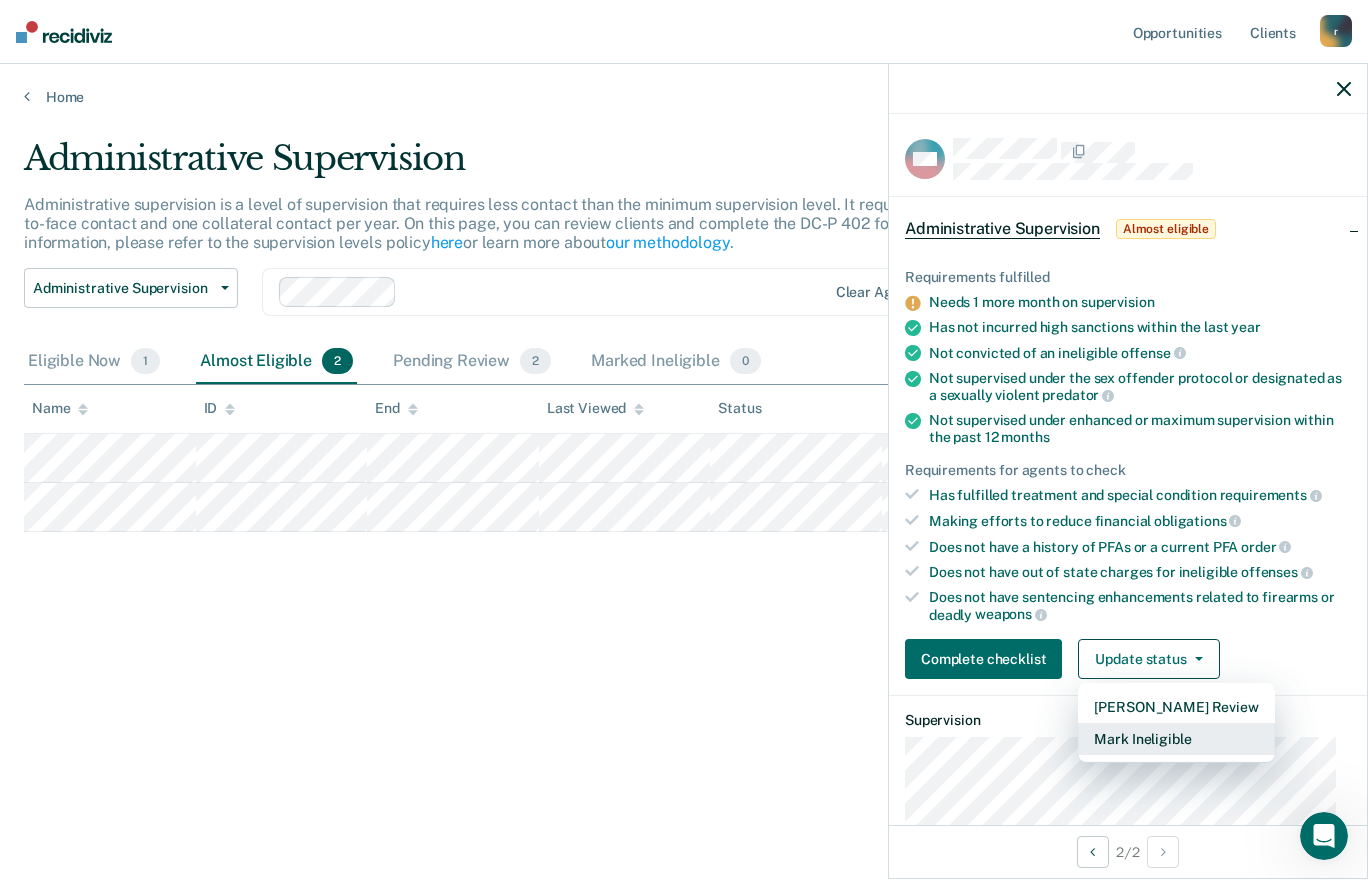 click on "Mark Ineligible" at bounding box center [1176, 739] 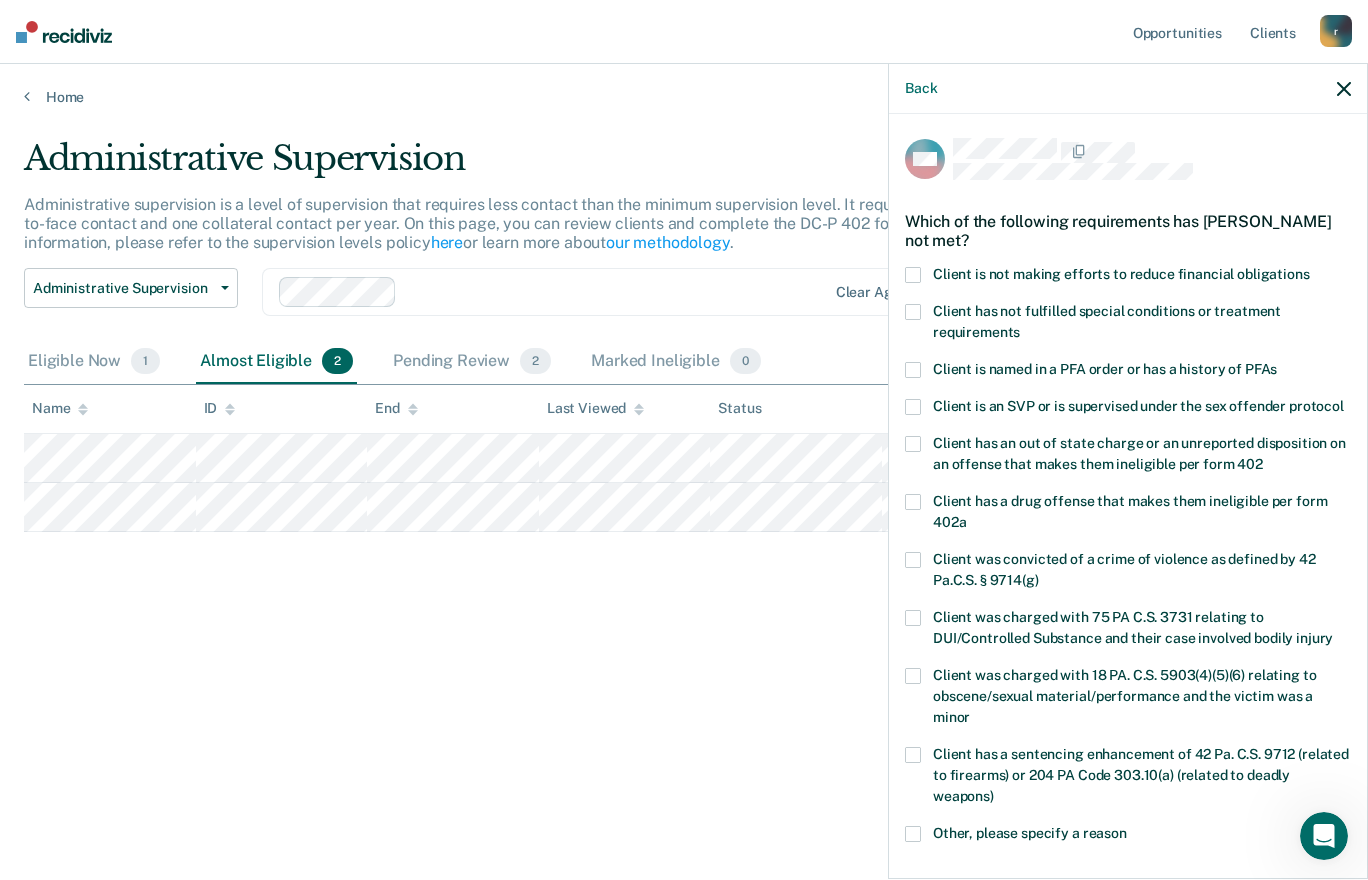 click at bounding box center (913, 312) 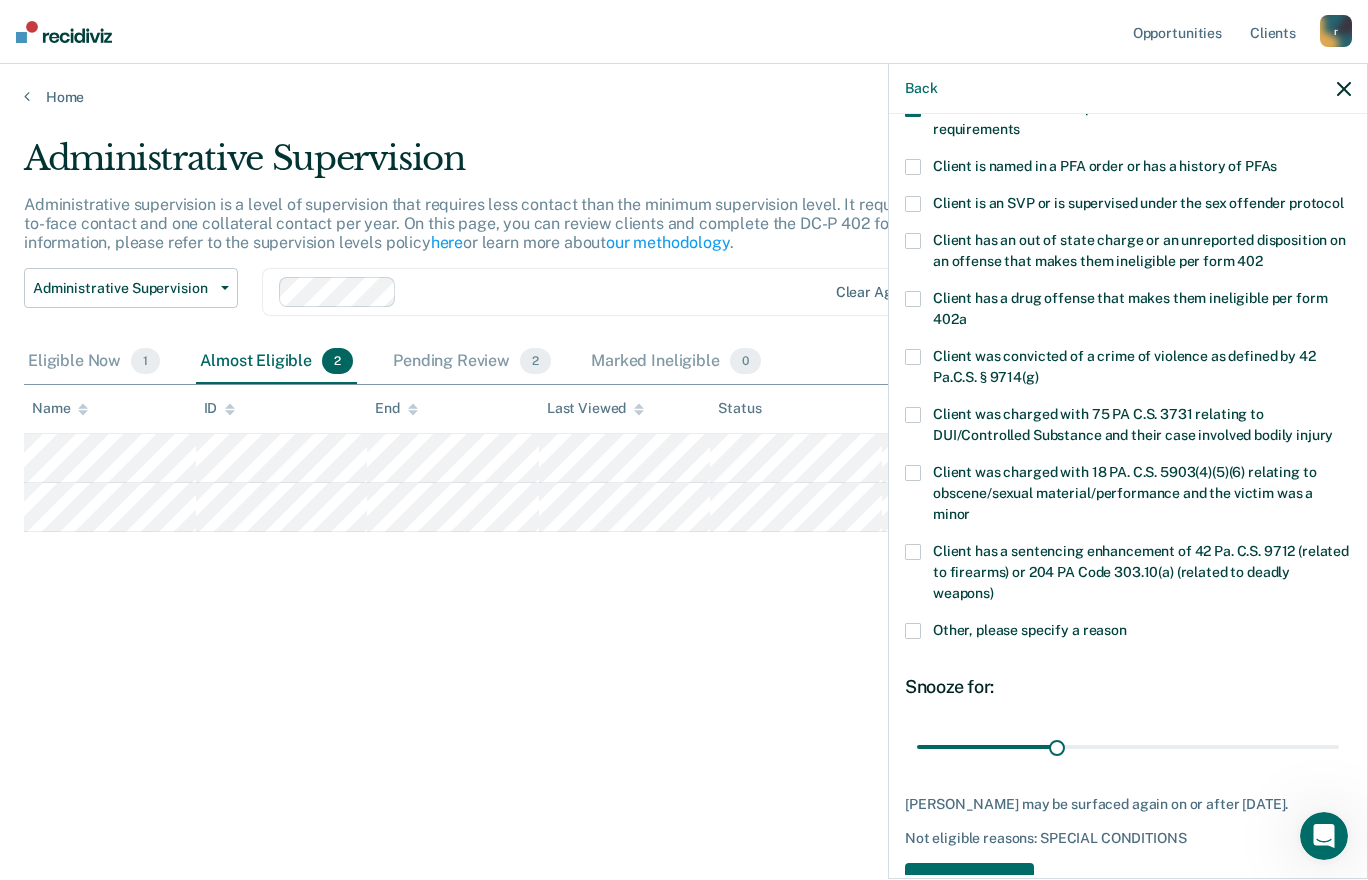 scroll, scrollTop: 286, scrollLeft: 0, axis: vertical 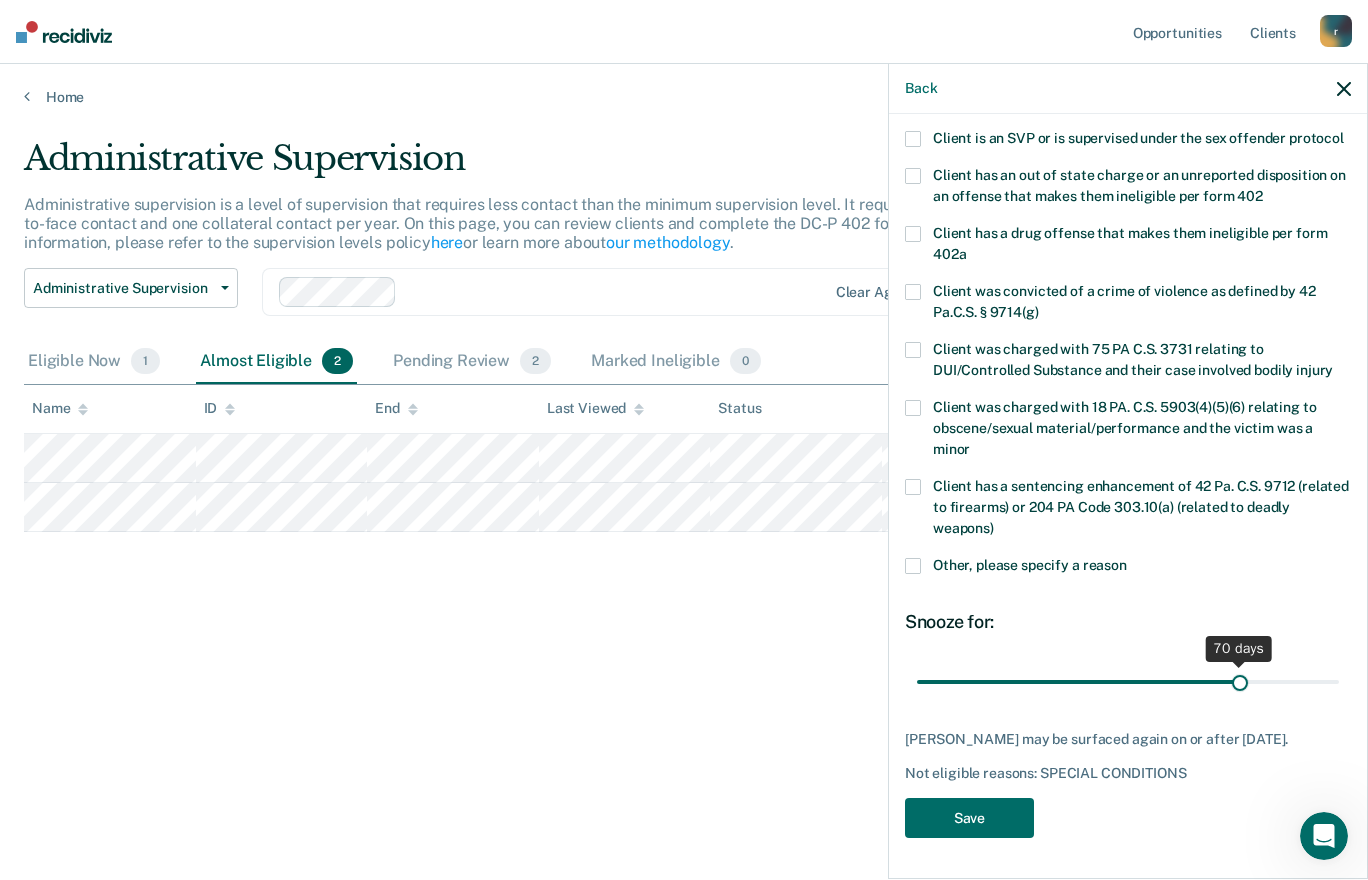 drag, startPoint x: 1050, startPoint y: 682, endPoint x: 1230, endPoint y: 684, distance: 180.01111 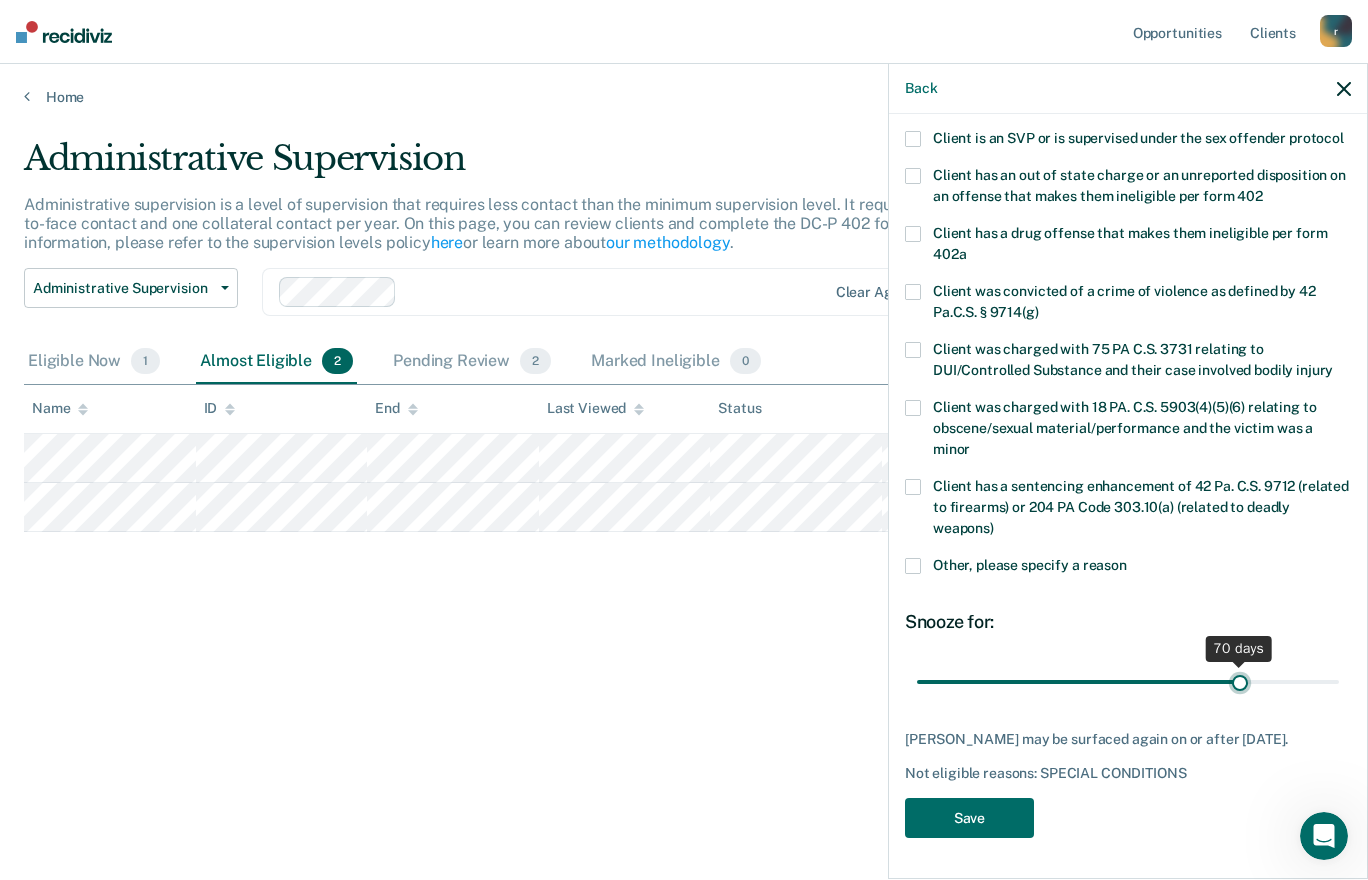 type on "70" 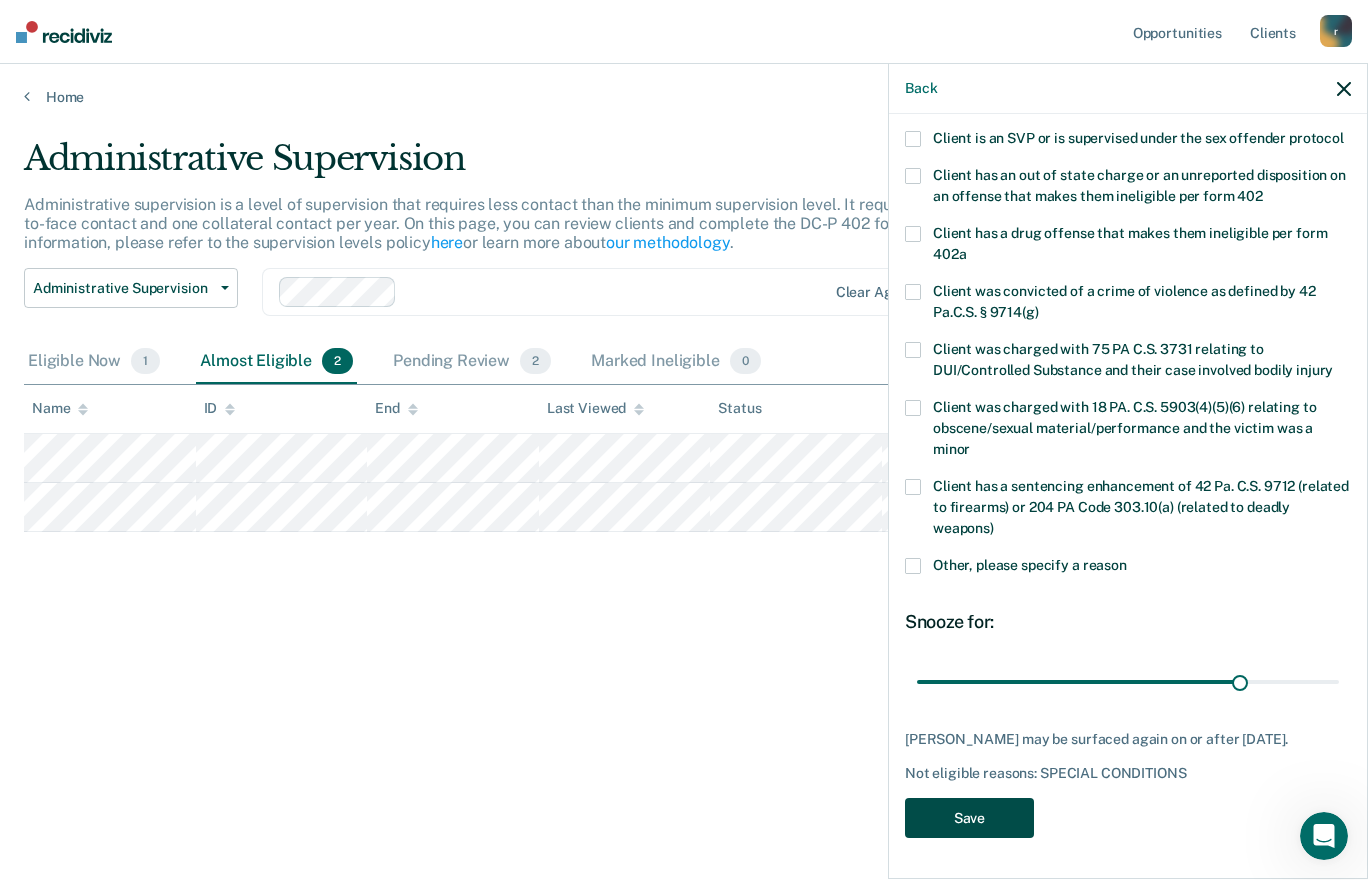 click on "Save" at bounding box center [969, 818] 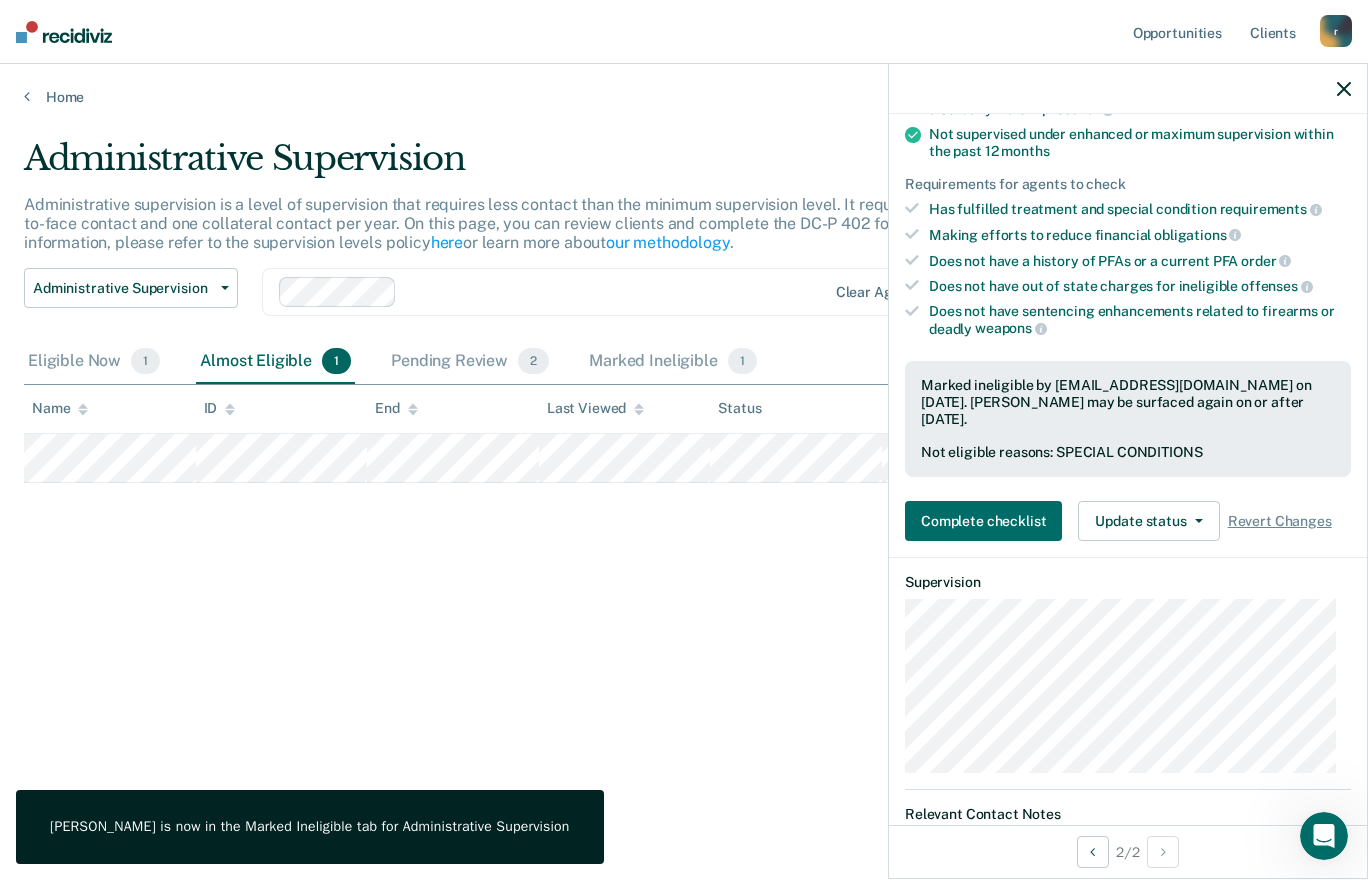 click on "Administrative Supervision   Administrative supervision is a level of supervision that requires less contact than the minimum supervision level. It requires at least one face-to-face contact and one collateral contact per year. On this page, you can review clients and complete the DC-P 402 form. For more information, please refer to the supervision levels policy  here  or learn more about  our methodology . Administrative Supervision Administrative Supervision Special Circumstances Supervision Clear   agents Eligible Now 1 Almost Eligible 1 Pending Review 2 Marked Ineligible 1
To pick up a draggable item, press the space bar.
While dragging, use the arrow keys to move the item.
Press space again to drop the item in its new position, or press escape to cancel.
Name ID End Last Viewed Status Assigned to" at bounding box center [684, 434] 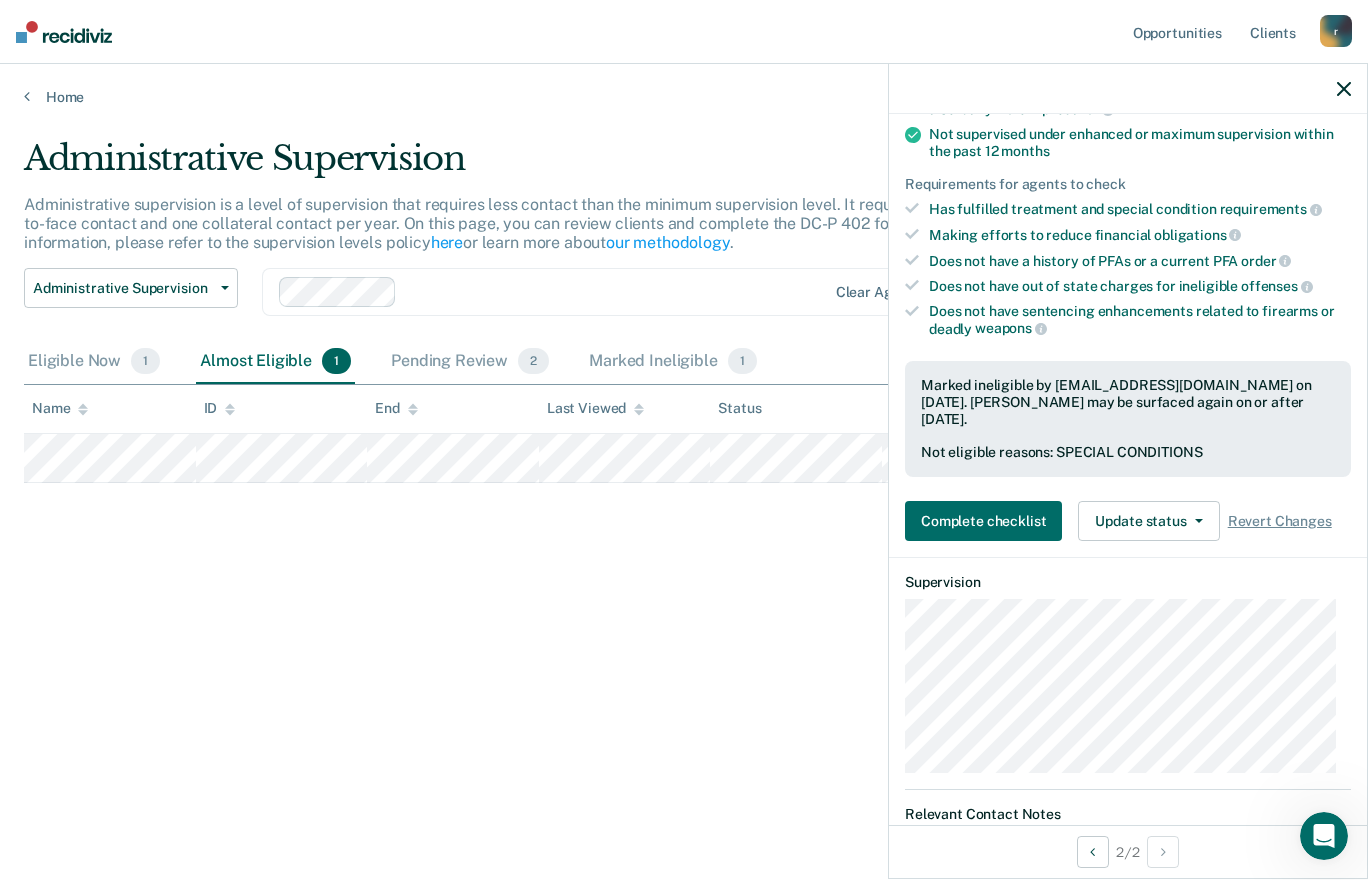 click at bounding box center [1344, 88] 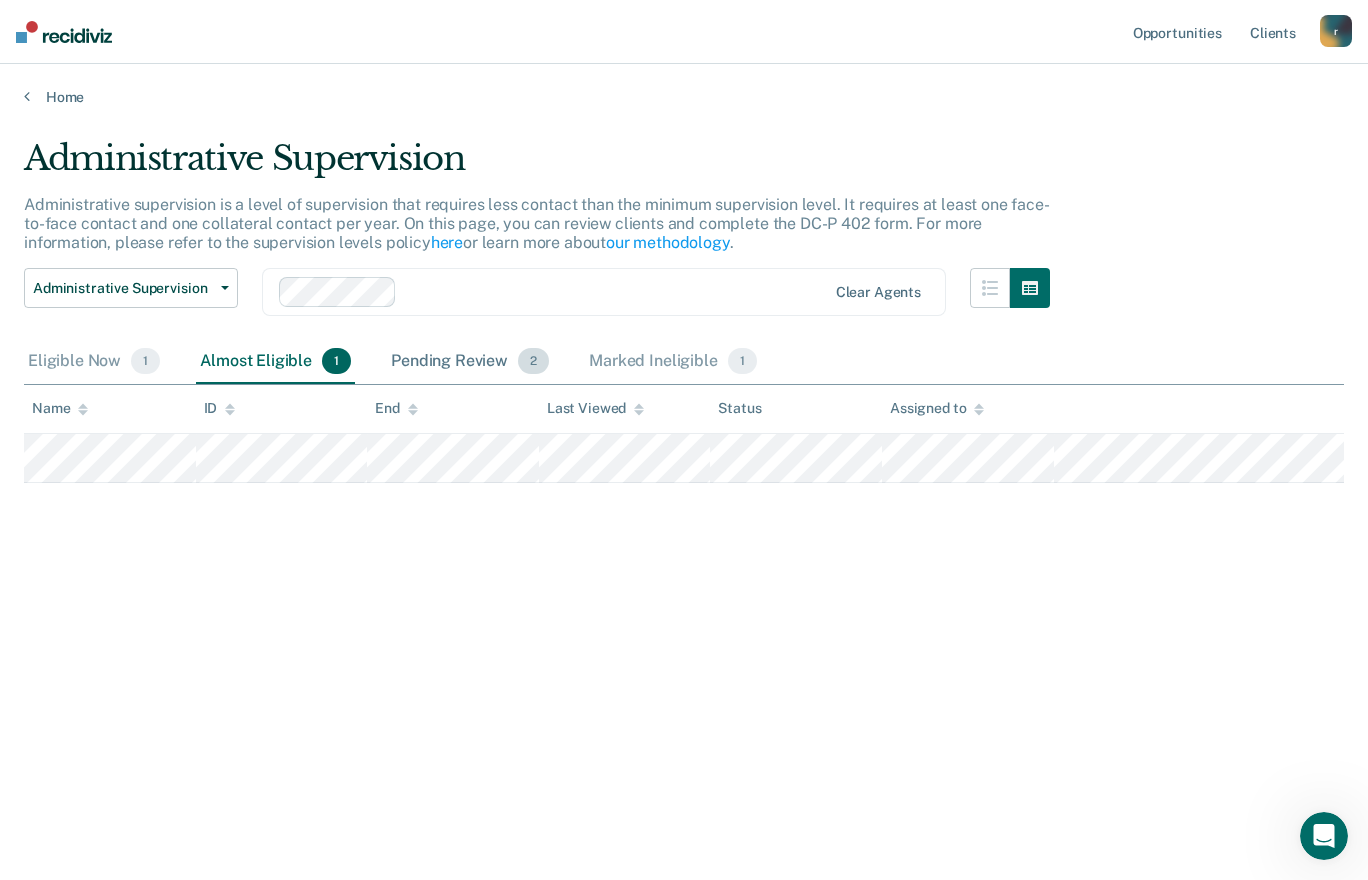 click on "Pending Review 2" at bounding box center (470, 362) 